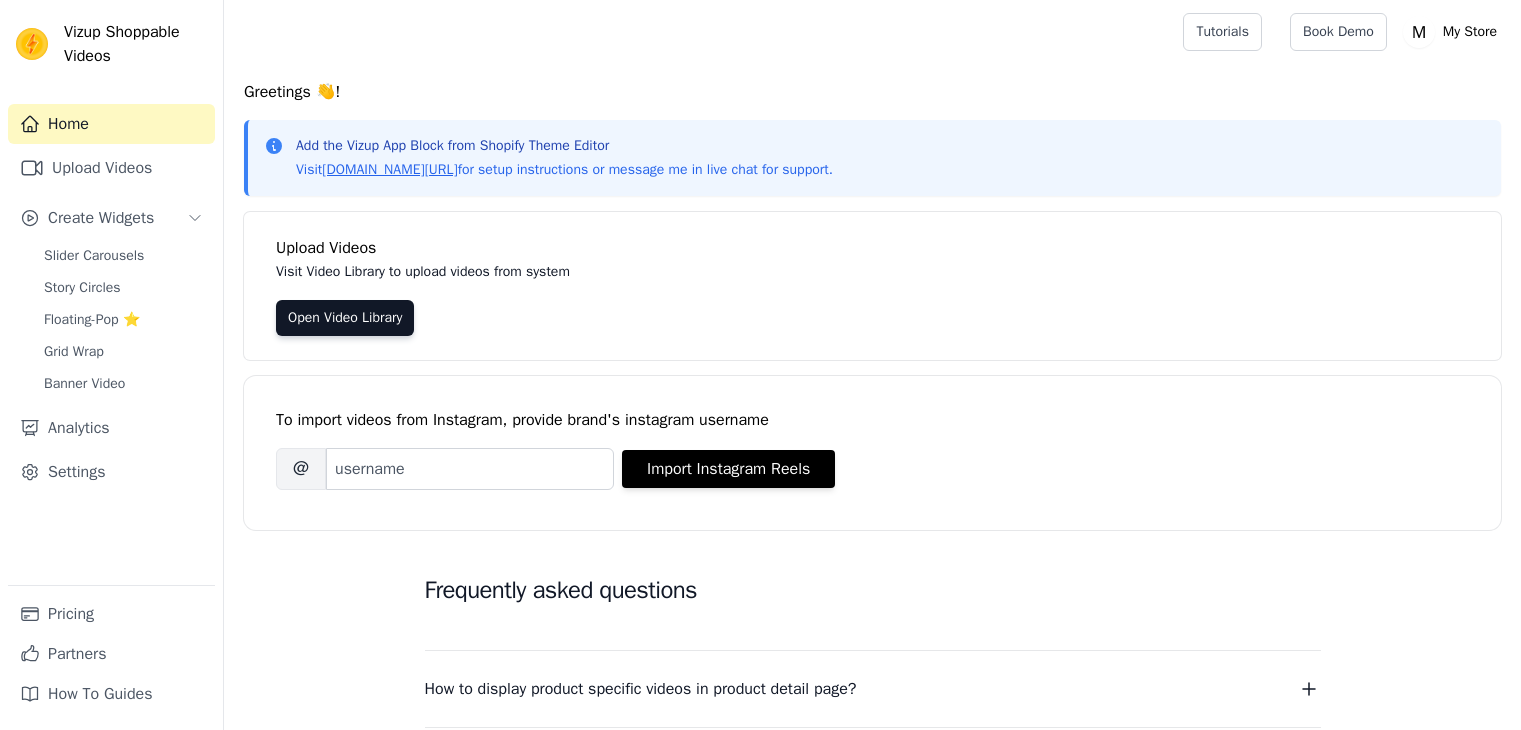 scroll, scrollTop: 0, scrollLeft: 0, axis: both 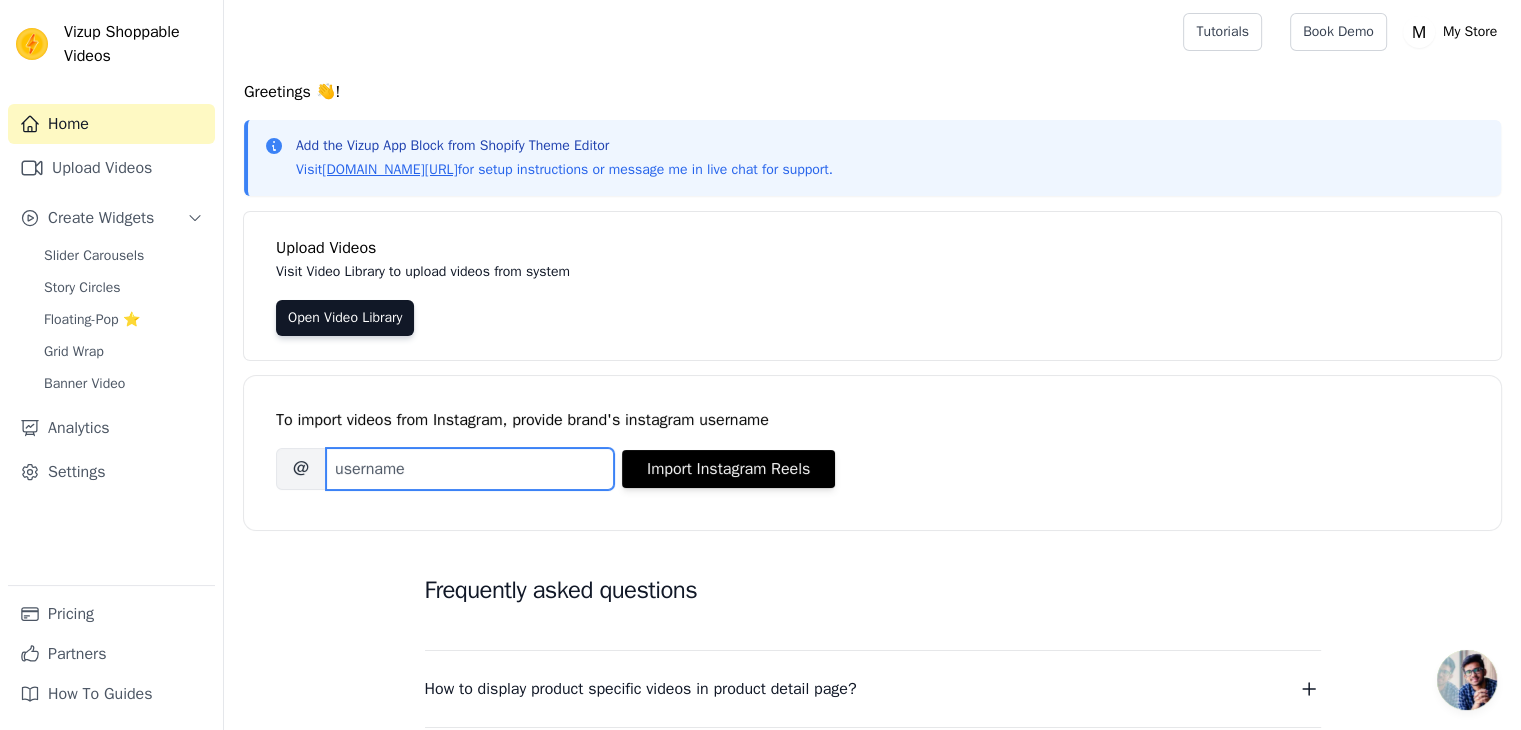 click on "Brand's Instagram Username" at bounding box center (470, 469) 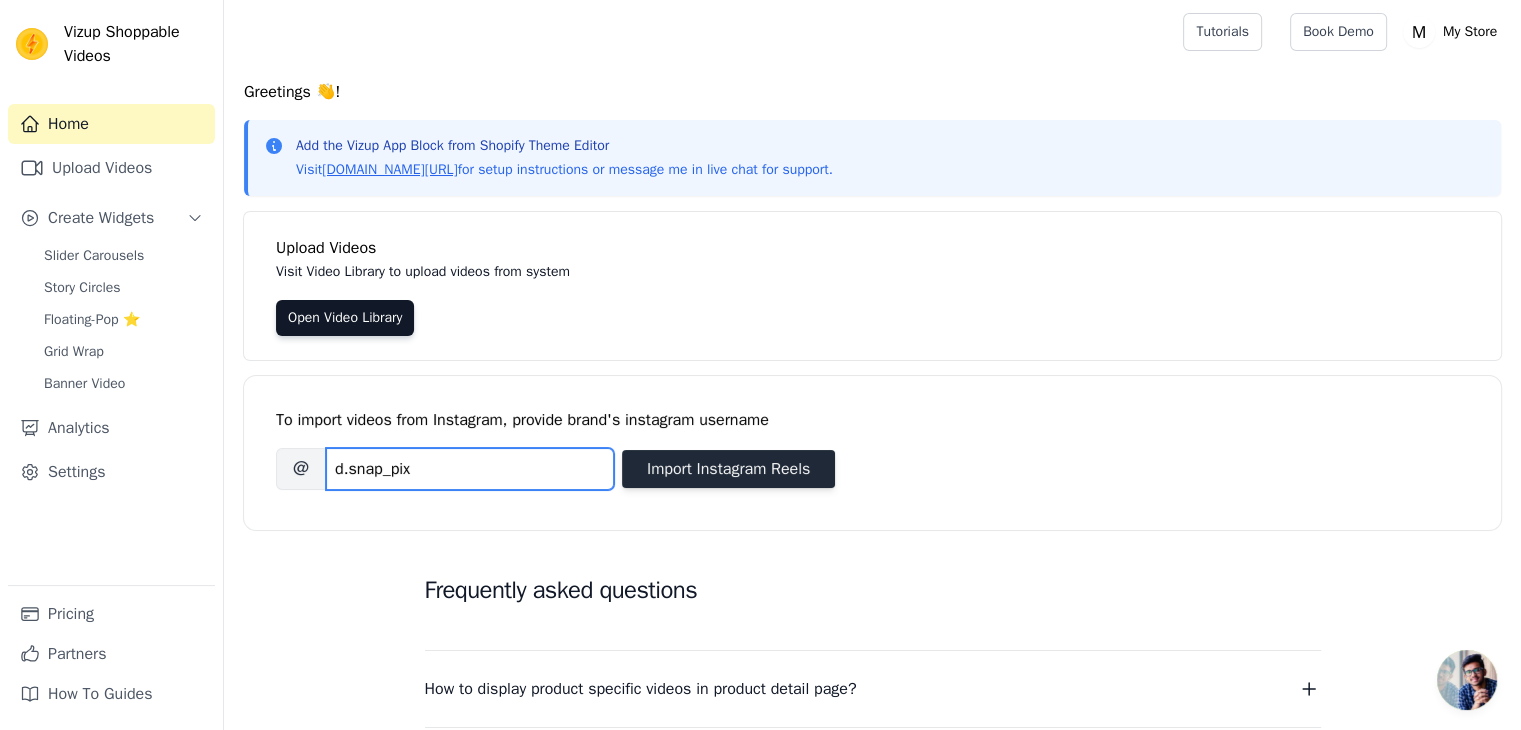 type on "d.snap_pix" 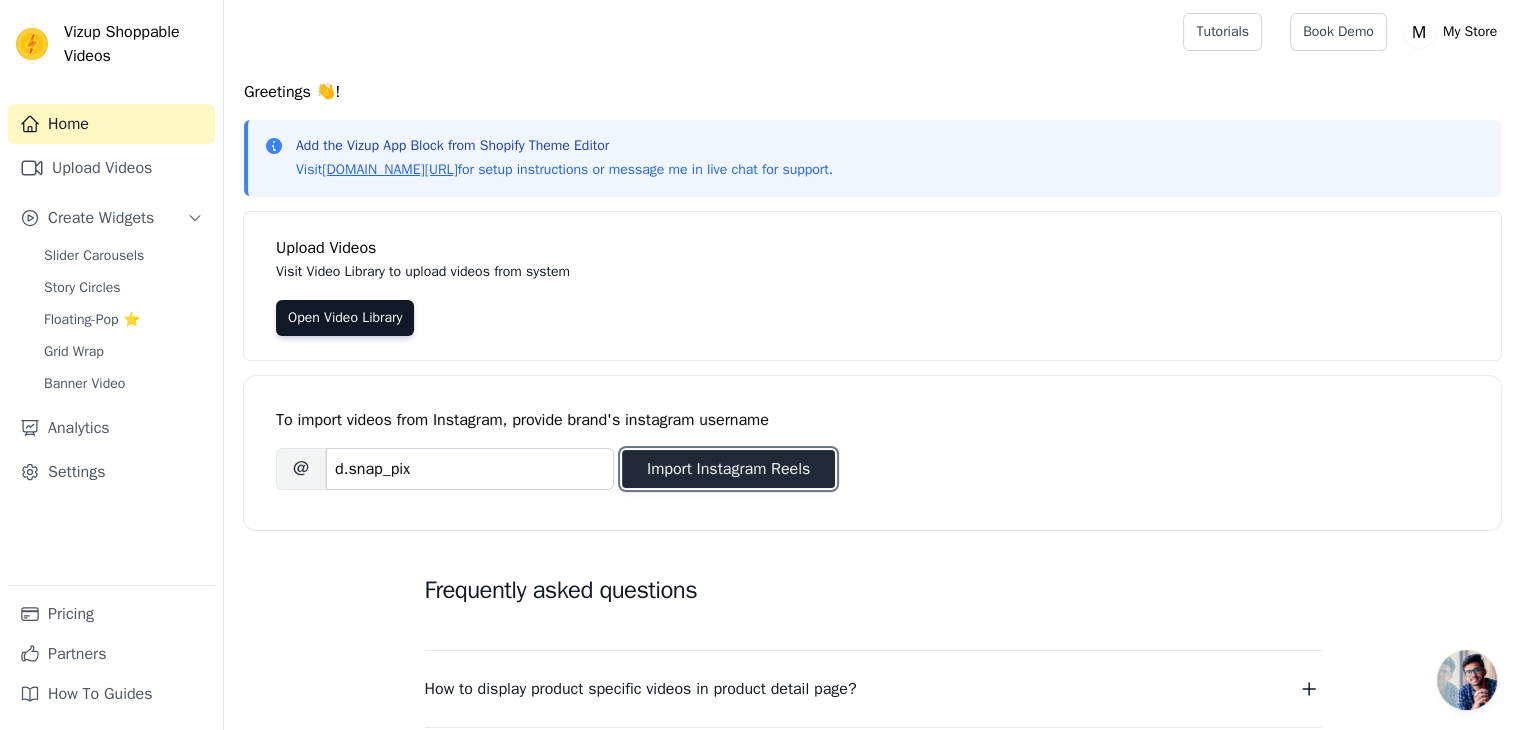 click on "Import Instagram Reels" at bounding box center [728, 469] 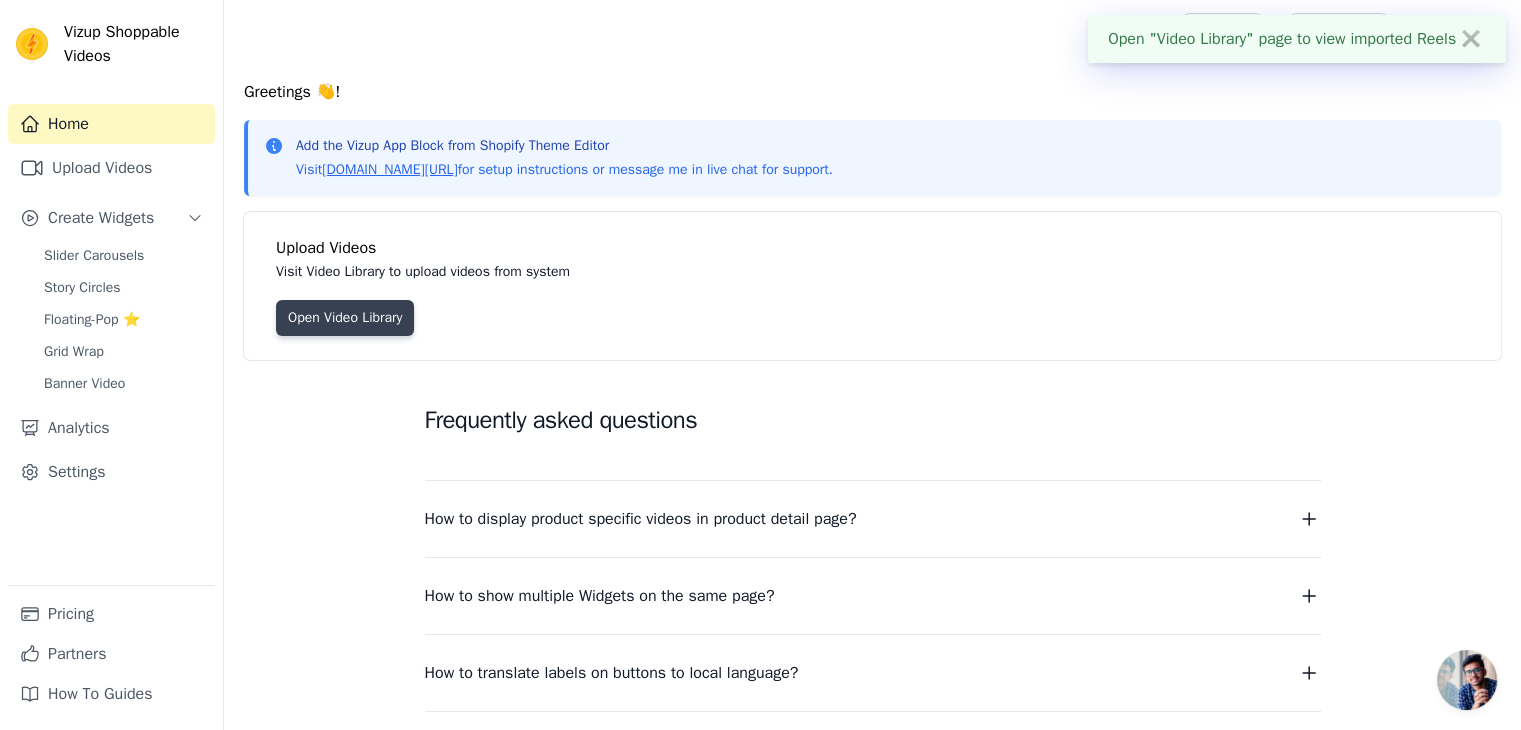 click on "Open Video Library" at bounding box center [345, 318] 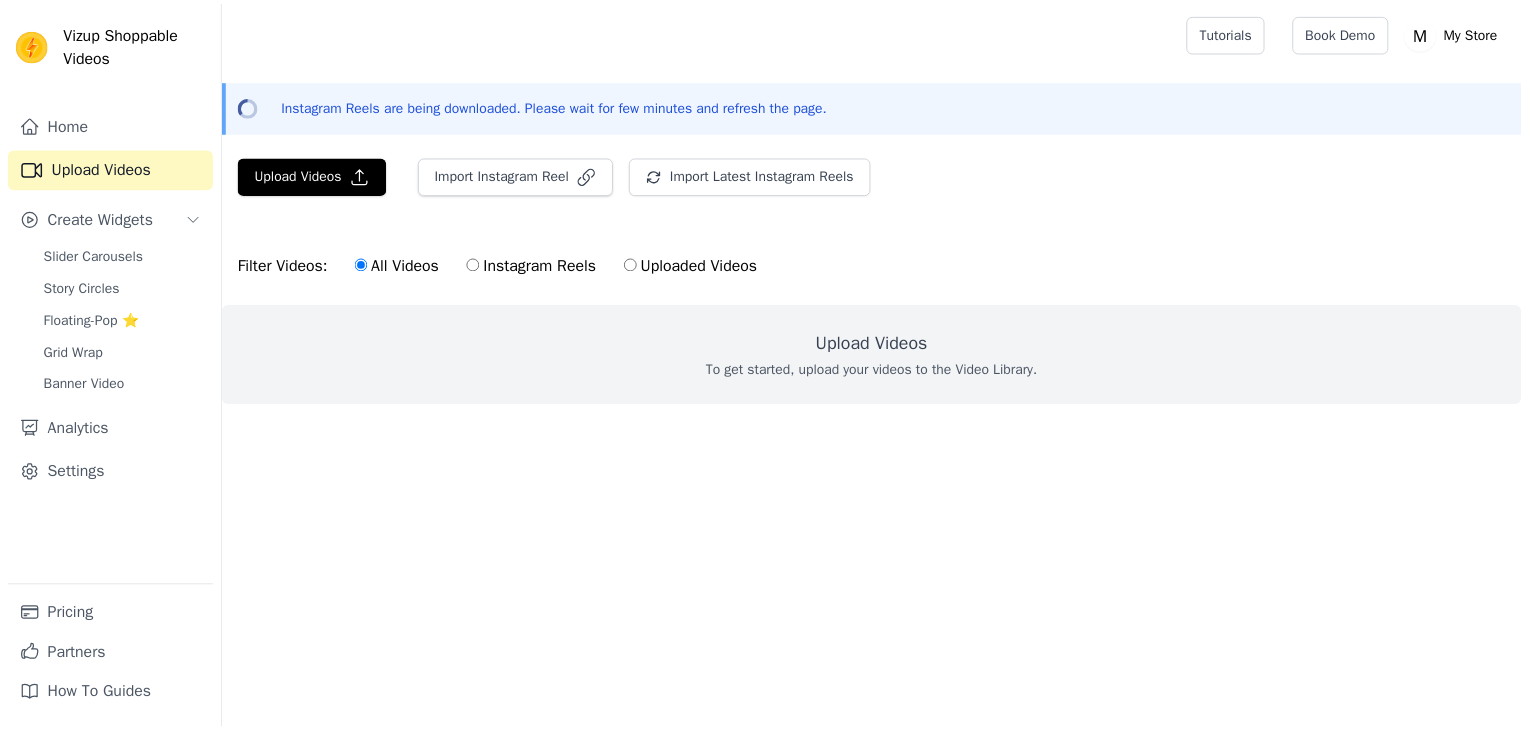 scroll, scrollTop: 0, scrollLeft: 0, axis: both 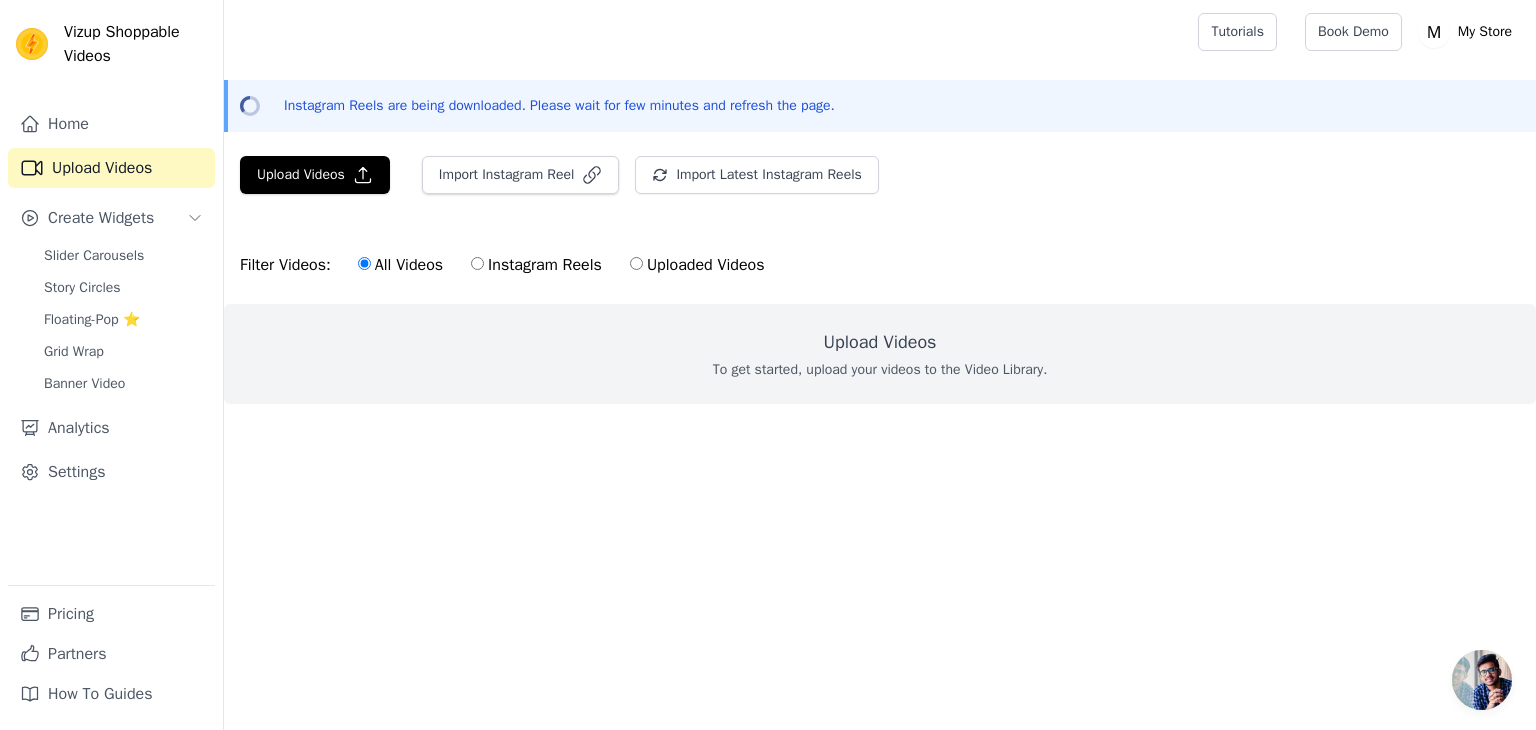 click on "Instagram Reels" at bounding box center (536, 265) 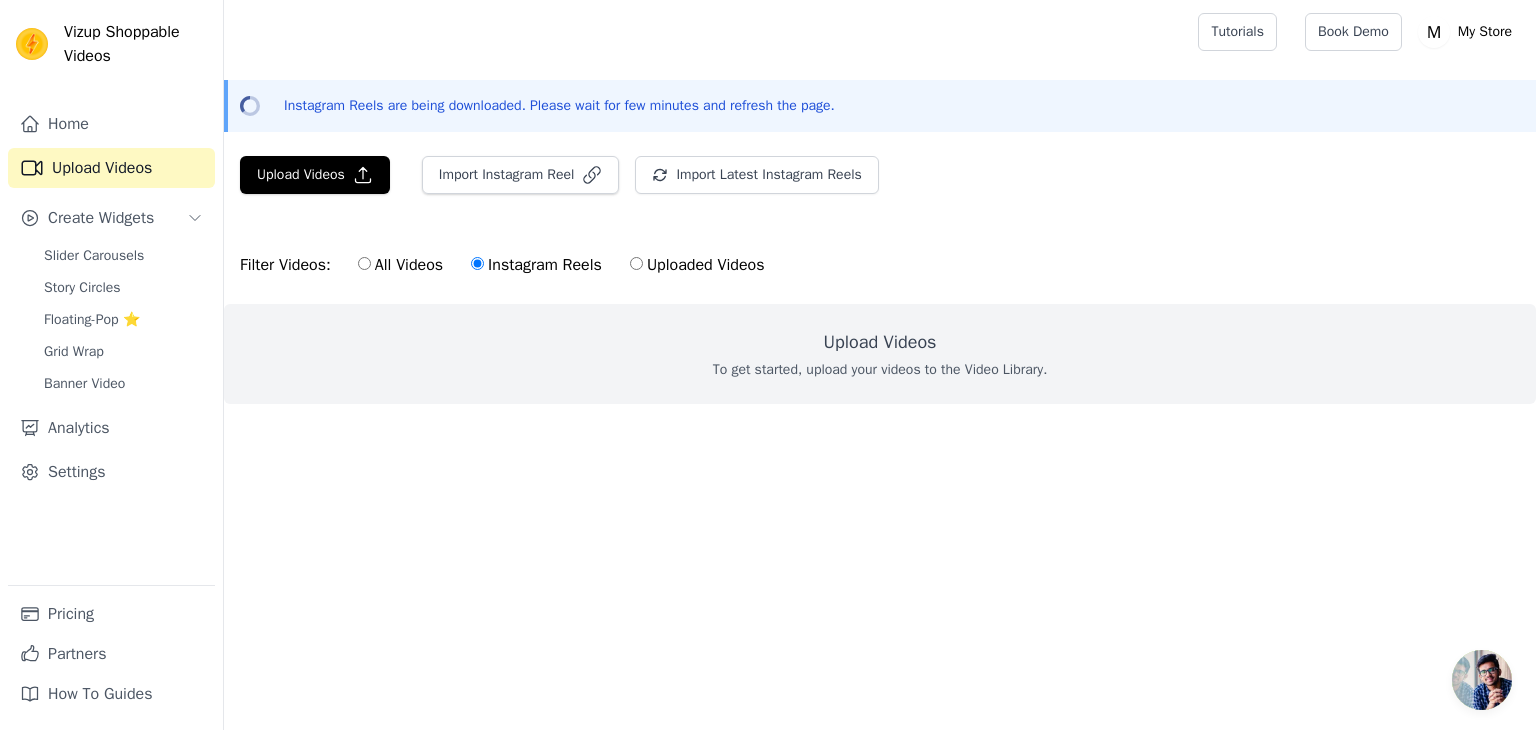 click on "Uploaded Videos" at bounding box center (697, 265) 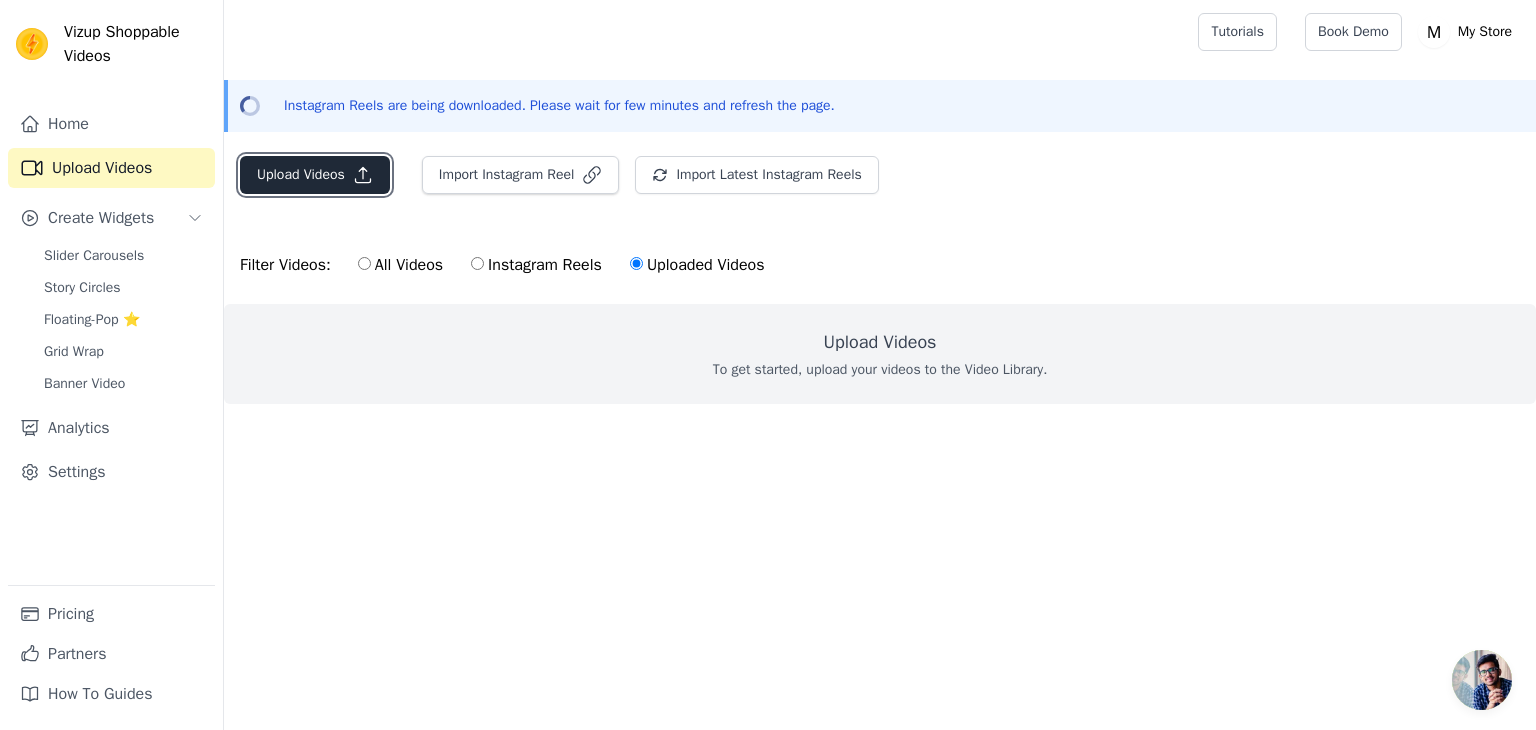 click on "Upload Videos" at bounding box center (315, 175) 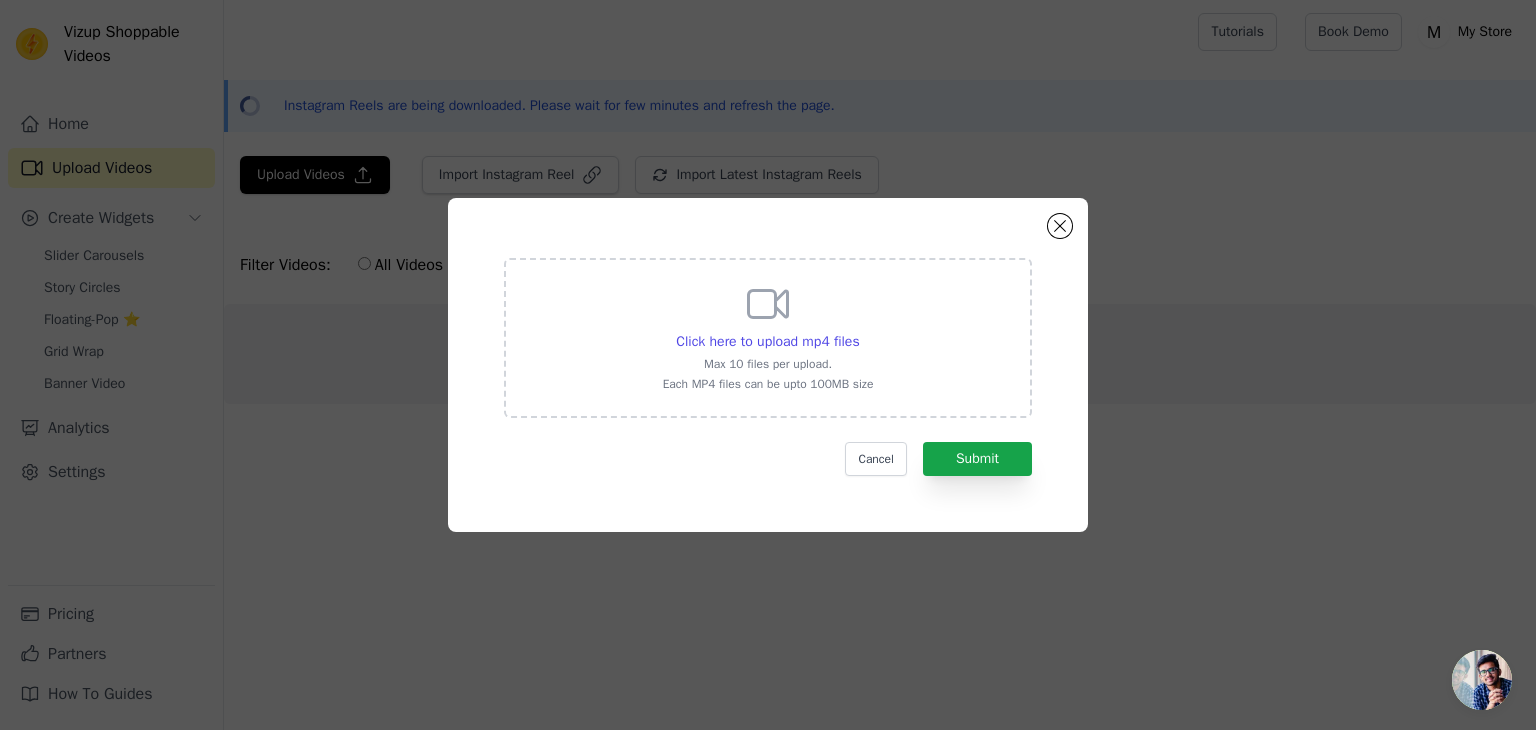 click on "Click here to upload mp4 files     Max 10 files per upload.   Each MP4 files can be upto 100MB size" at bounding box center (768, 336) 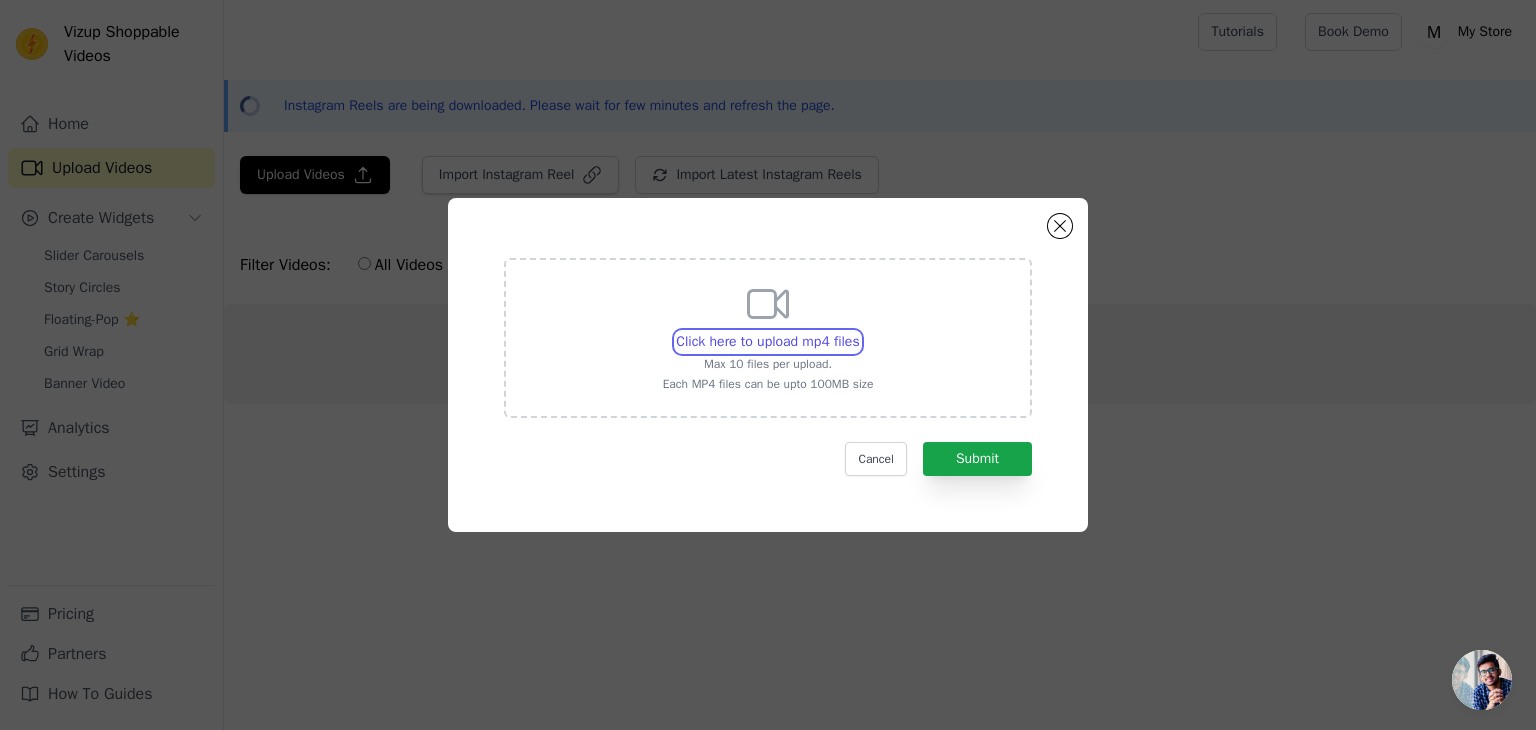click on "Click here to upload mp4 files     Max 10 files per upload.   Each MP4 files can be upto 100MB size" at bounding box center [859, 331] 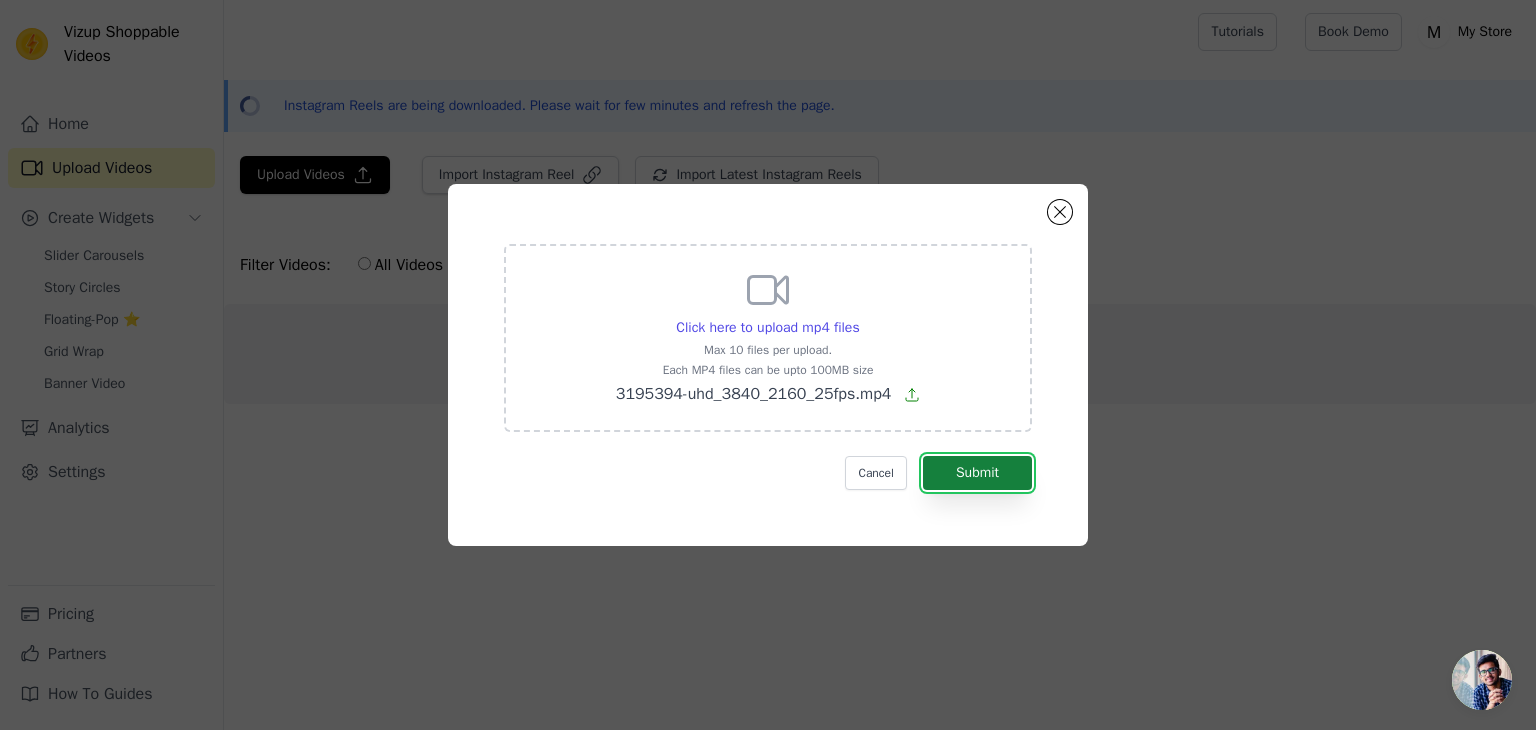 click on "Submit" at bounding box center (977, 473) 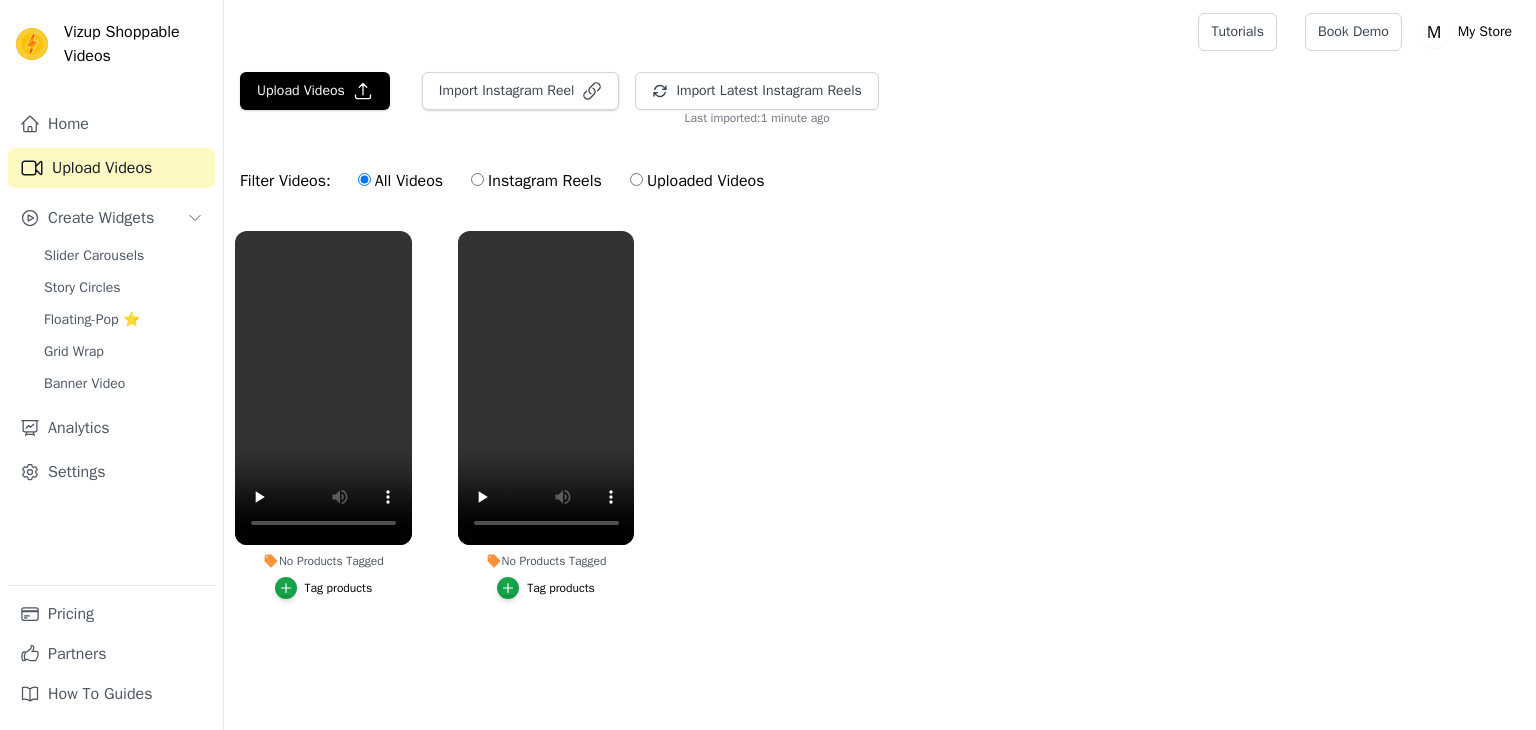 scroll, scrollTop: 0, scrollLeft: 0, axis: both 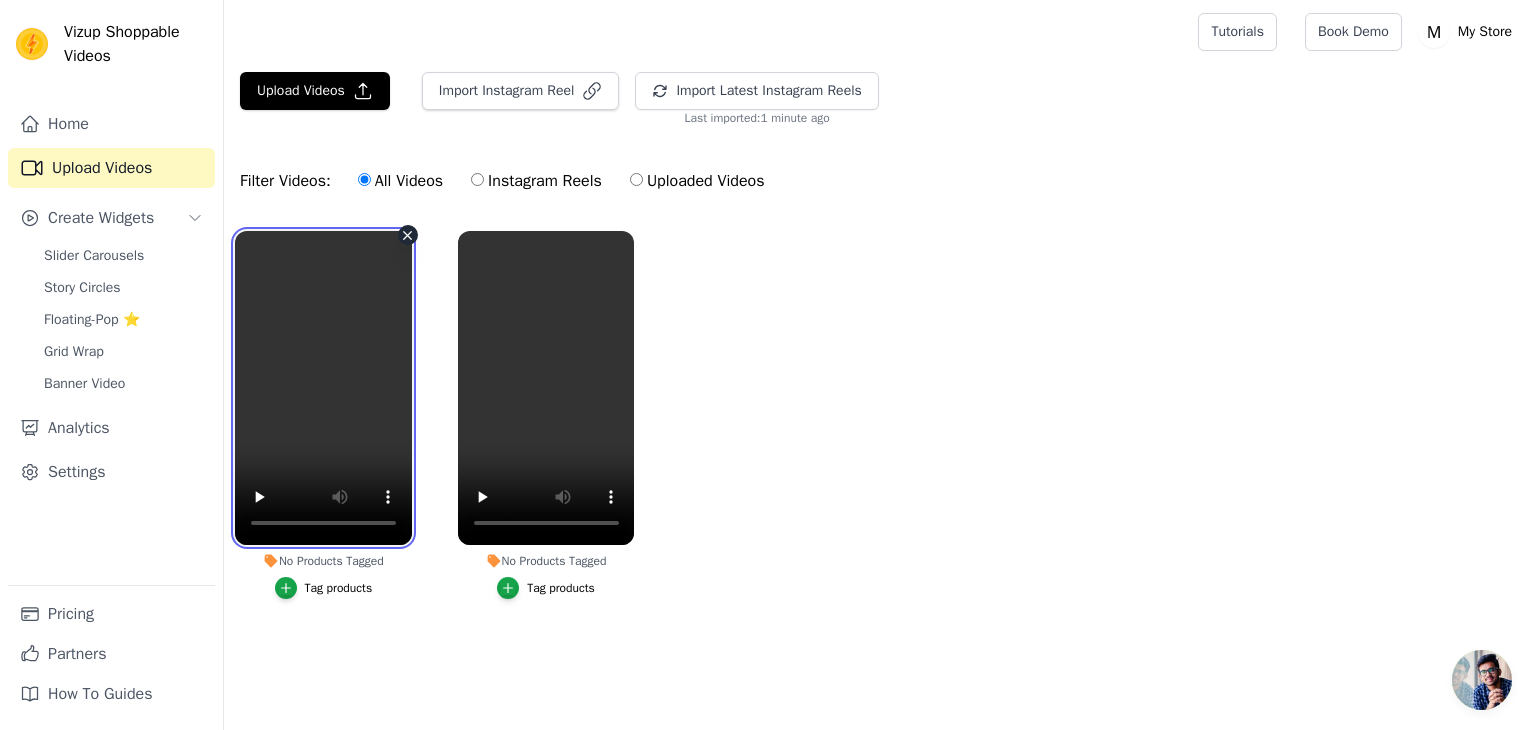 click at bounding box center [323, 388] 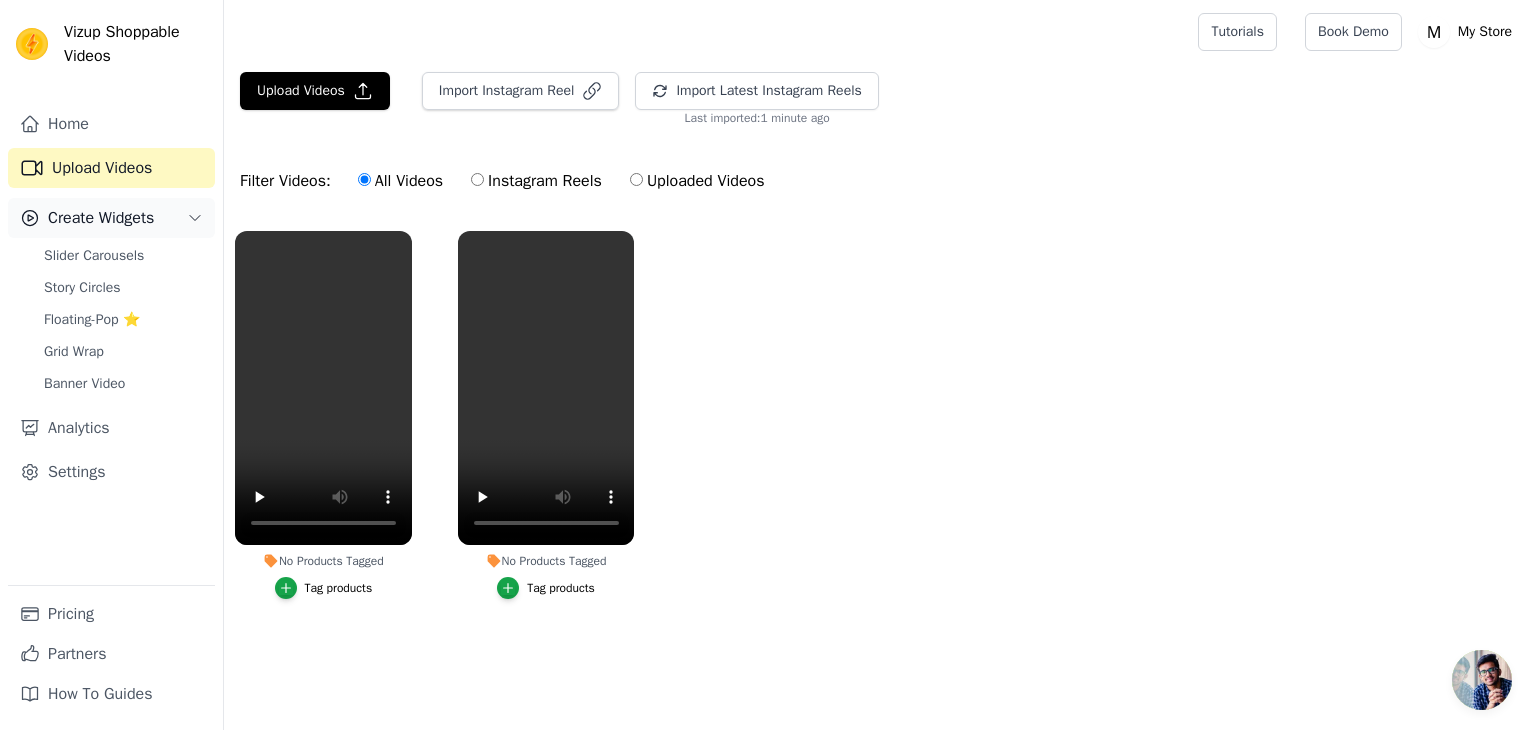 click on "Create Widgets" at bounding box center (101, 218) 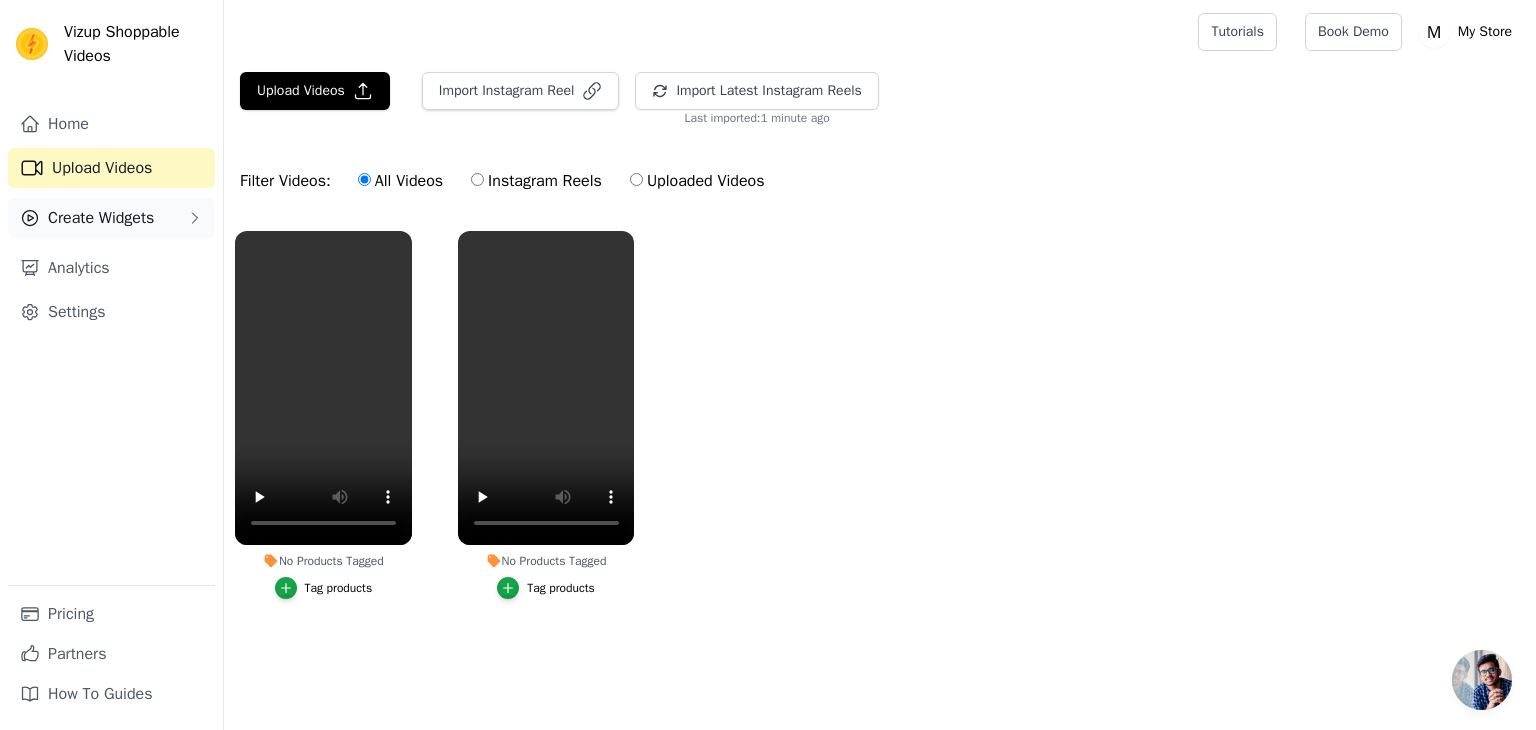 click on "Create Widgets" at bounding box center (101, 218) 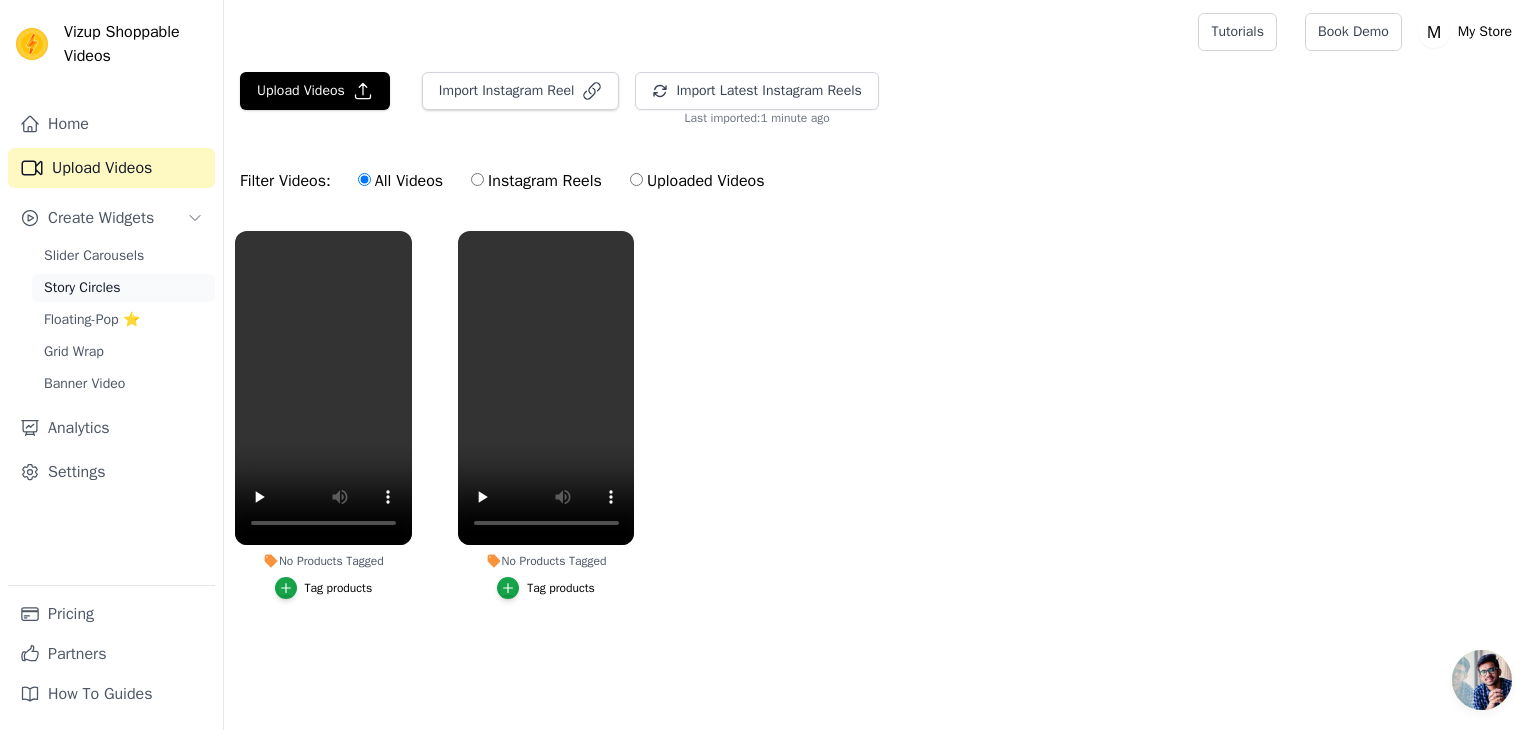 click on "Story Circles" at bounding box center (123, 288) 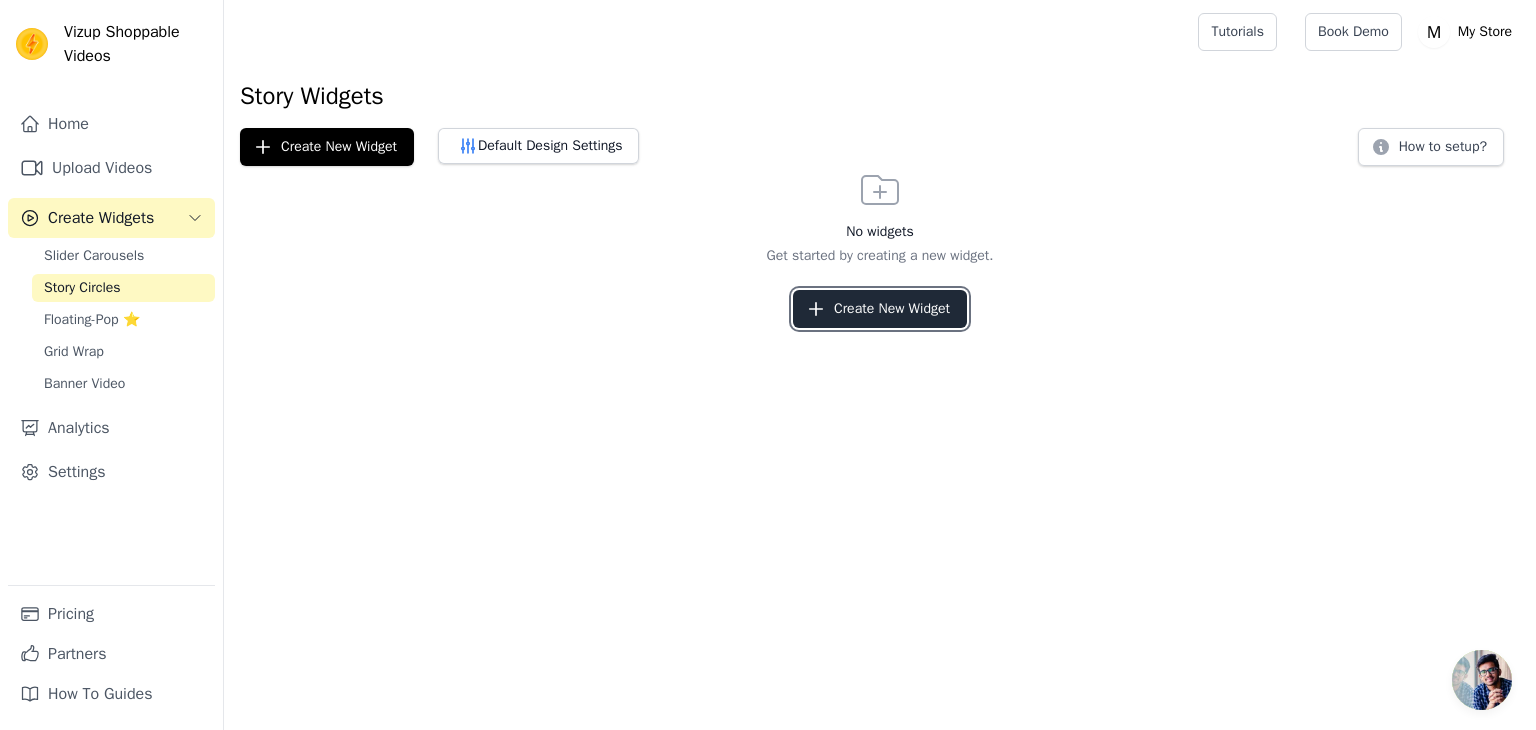 click on "Create New Widget" at bounding box center (880, 309) 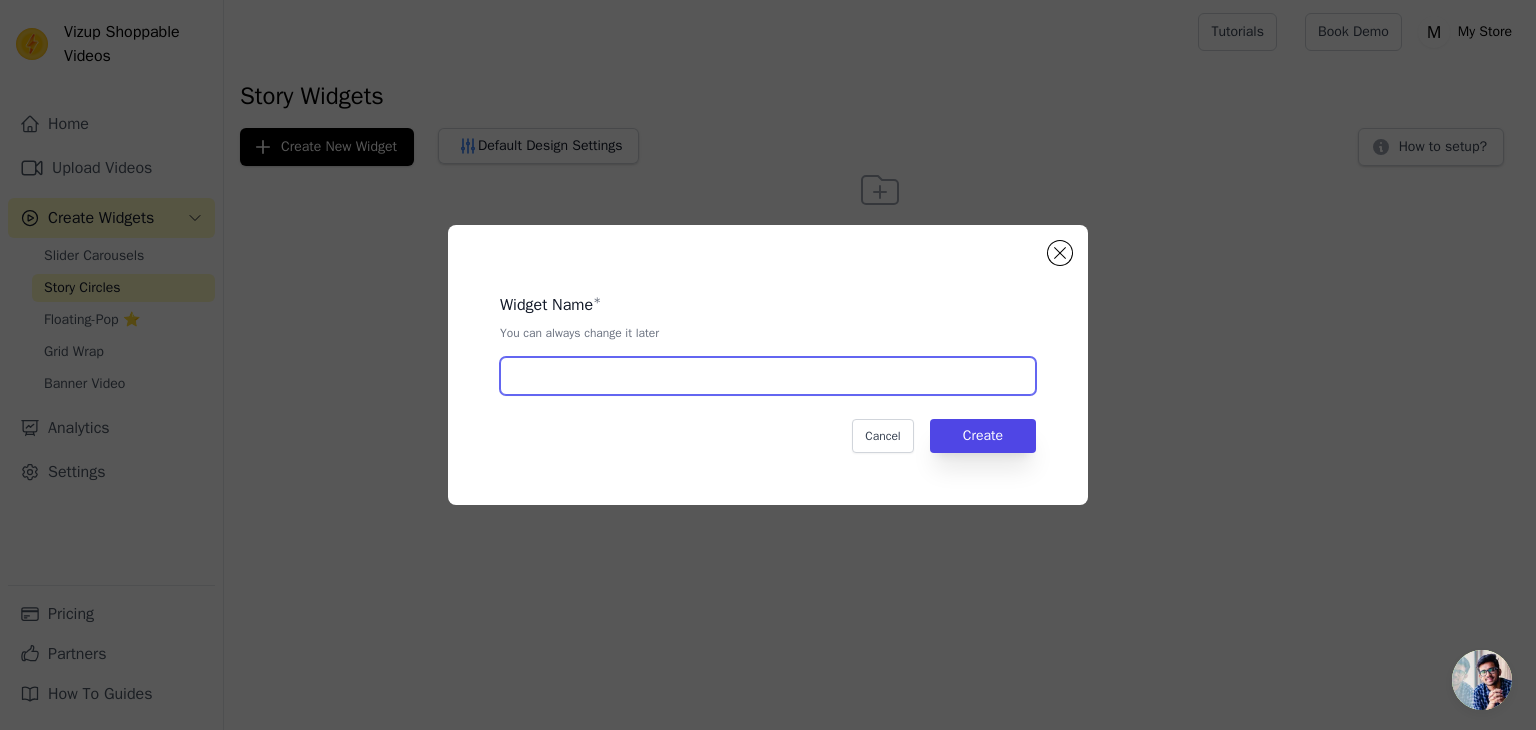 click at bounding box center (768, 376) 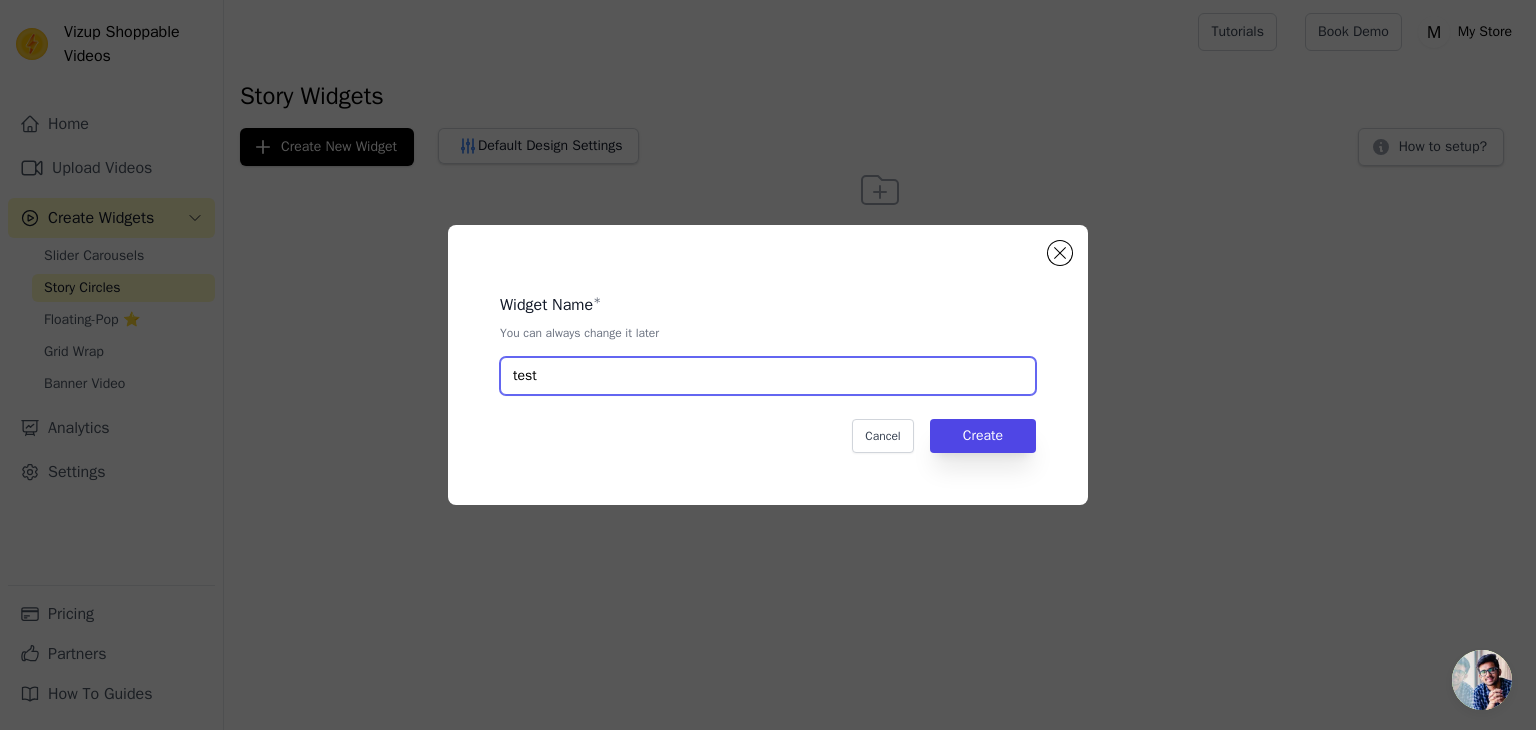 type on "test" 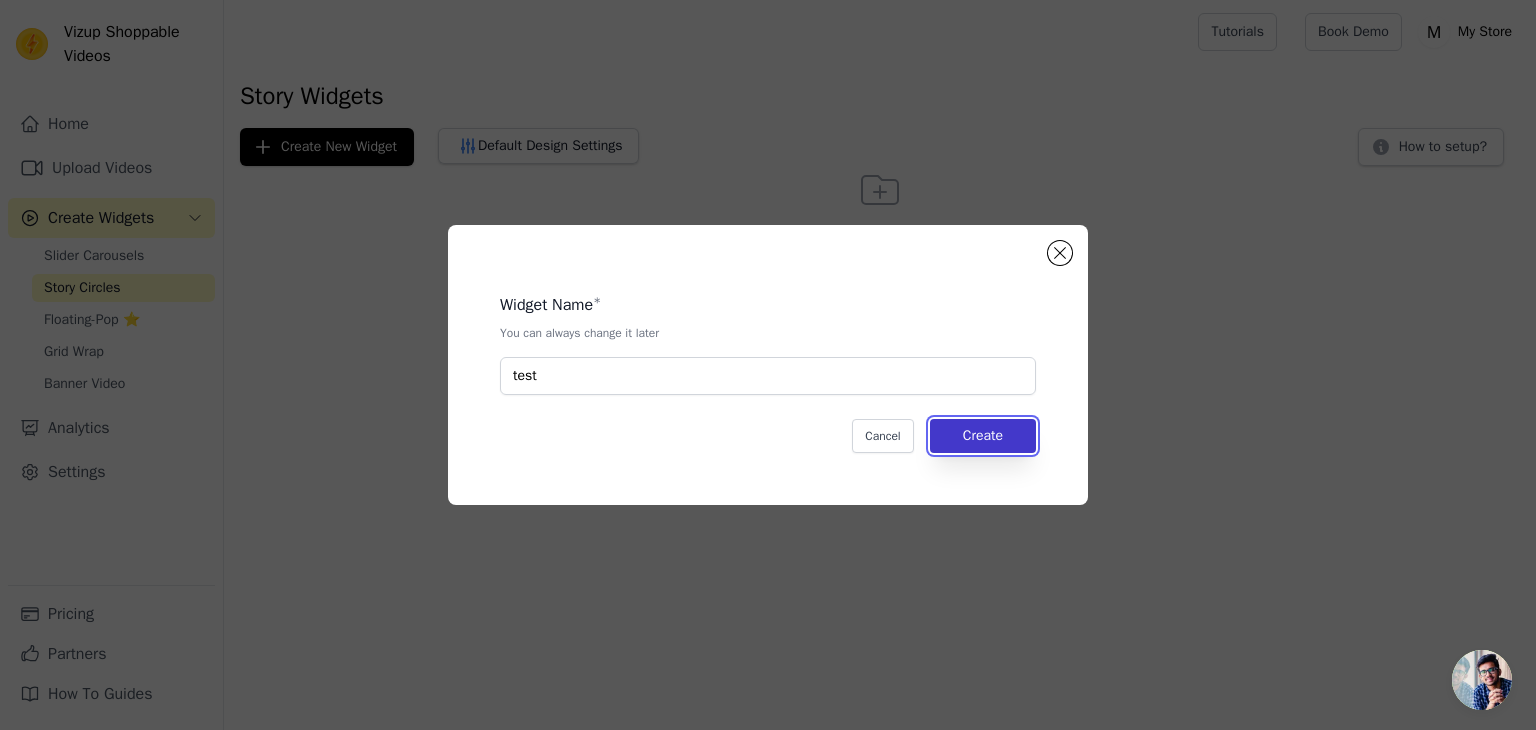 click on "Create" at bounding box center [983, 436] 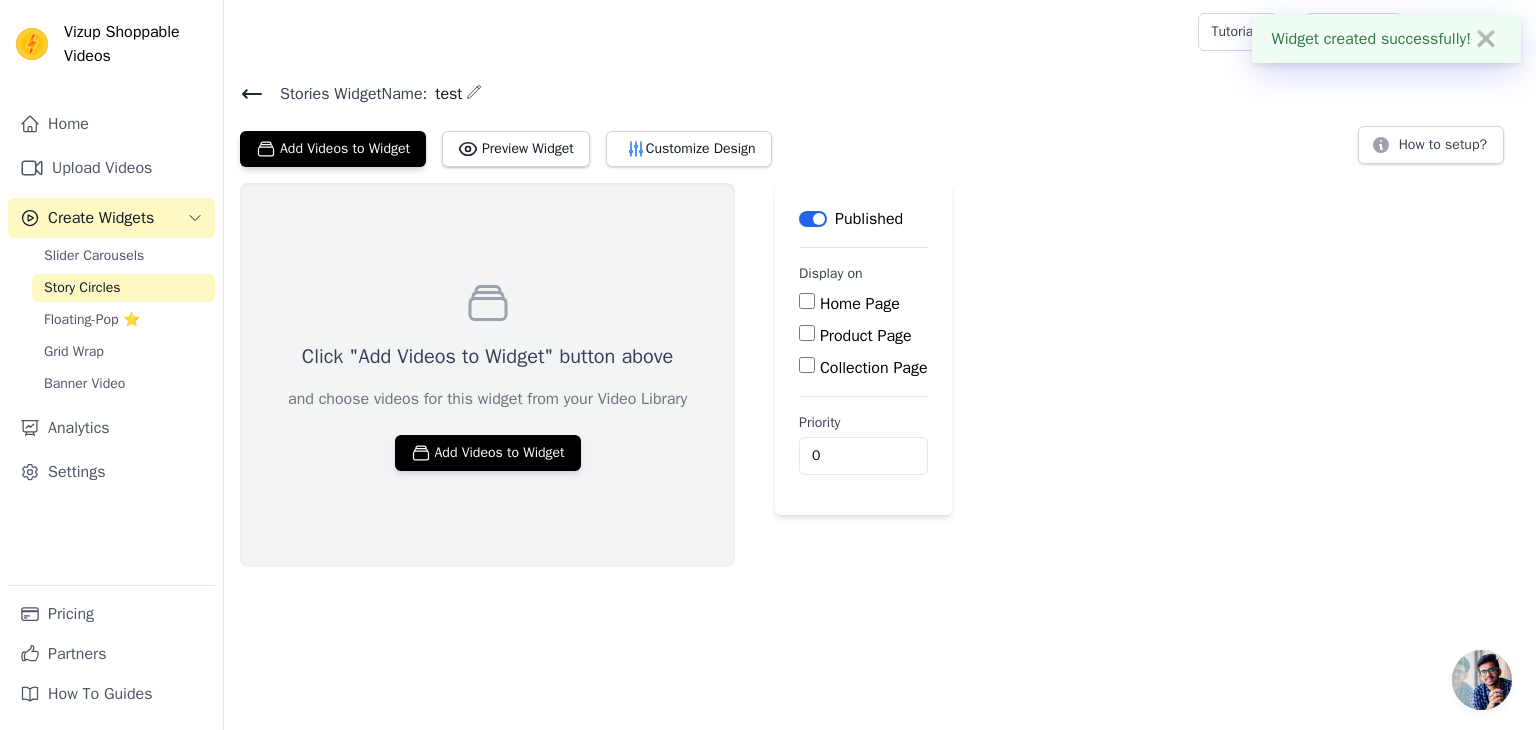 click on "Home Page" at bounding box center [860, 304] 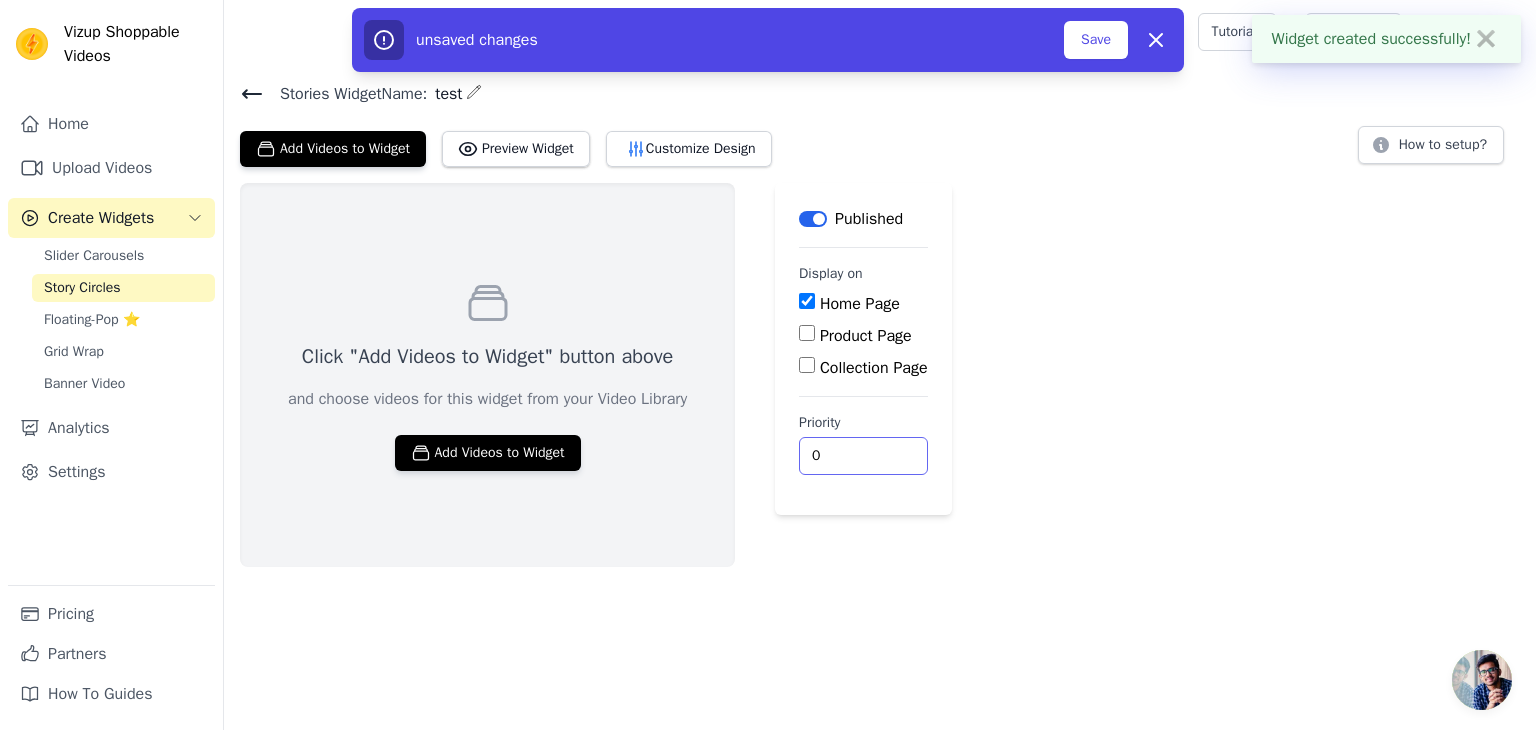 click on "0" at bounding box center [863, 456] 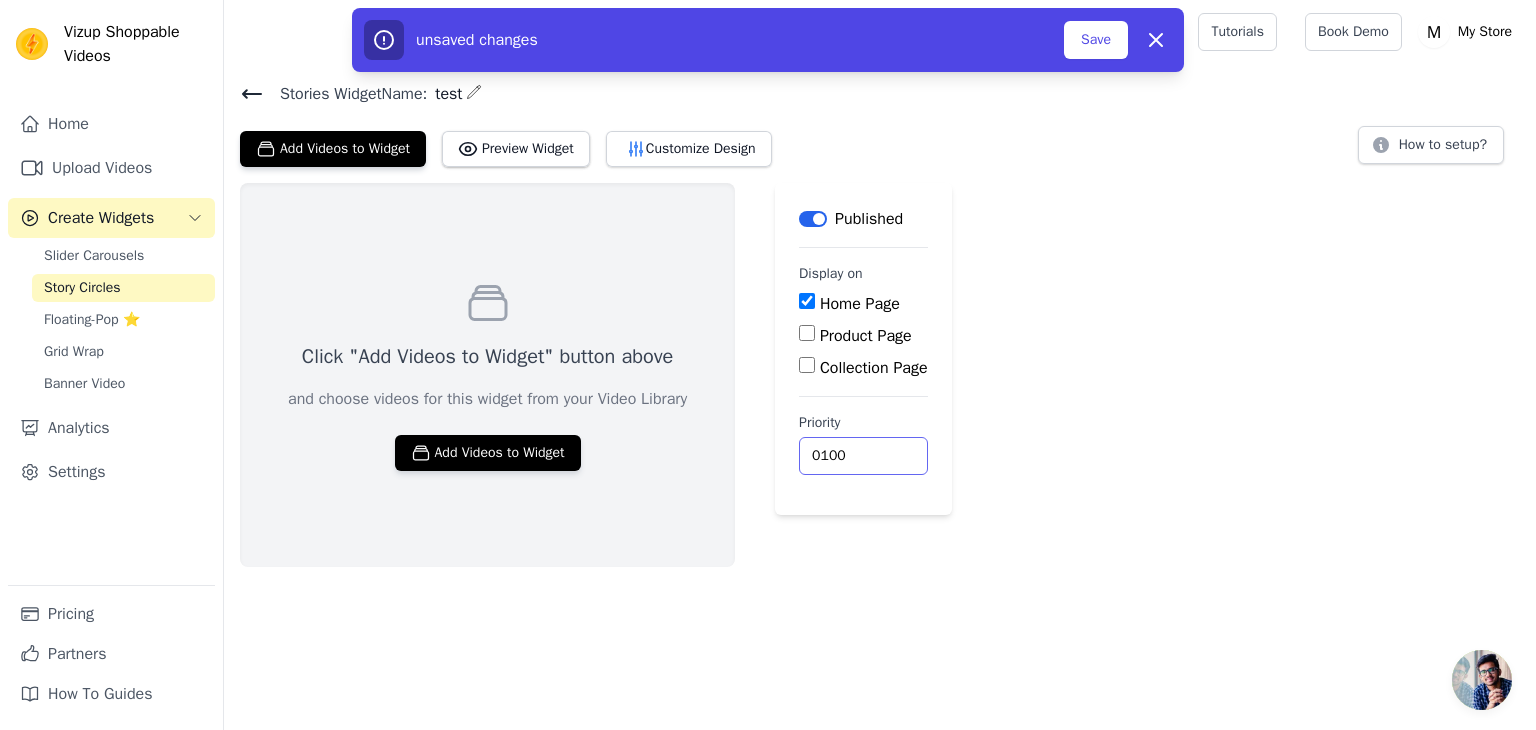 type on "0100" 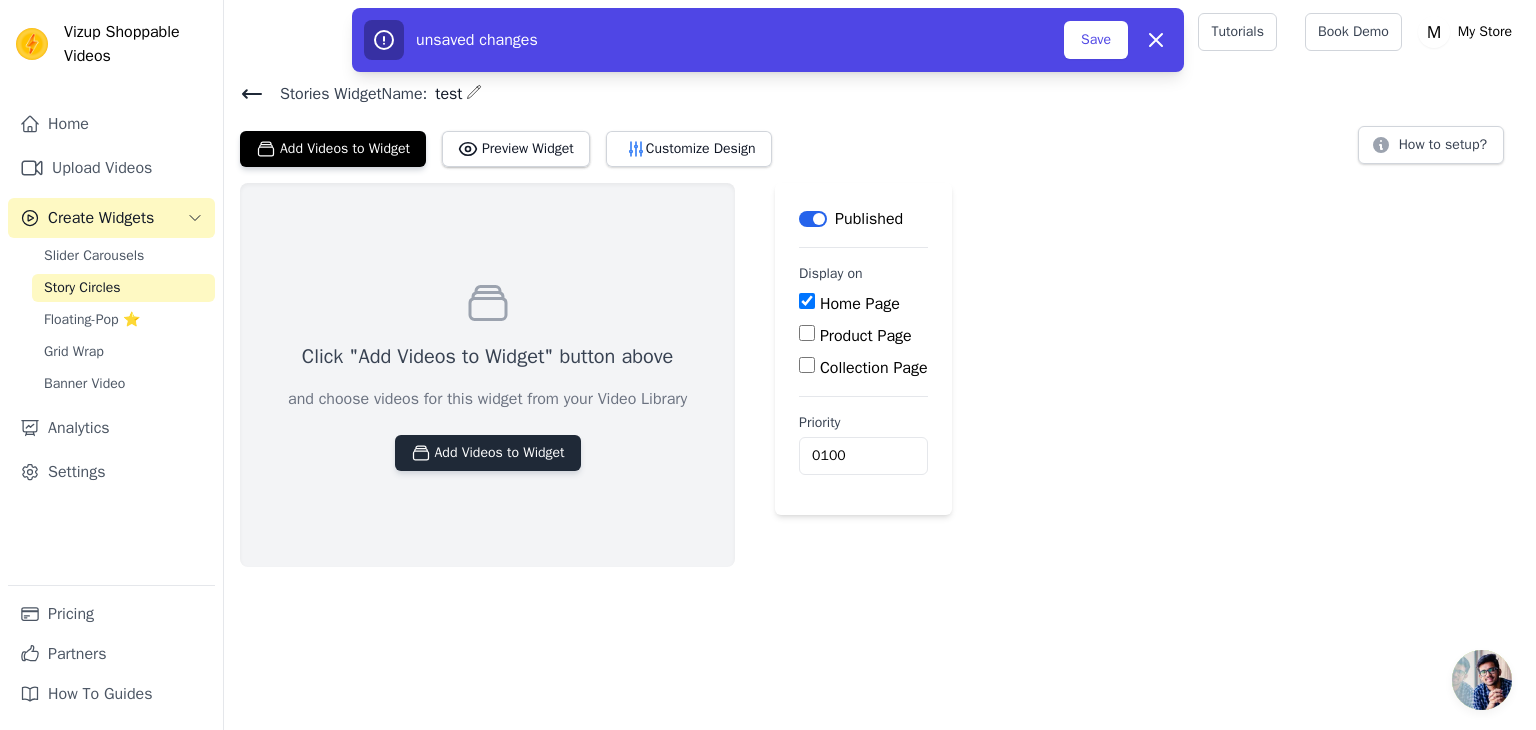 click on "Add Videos to Widget" at bounding box center [488, 453] 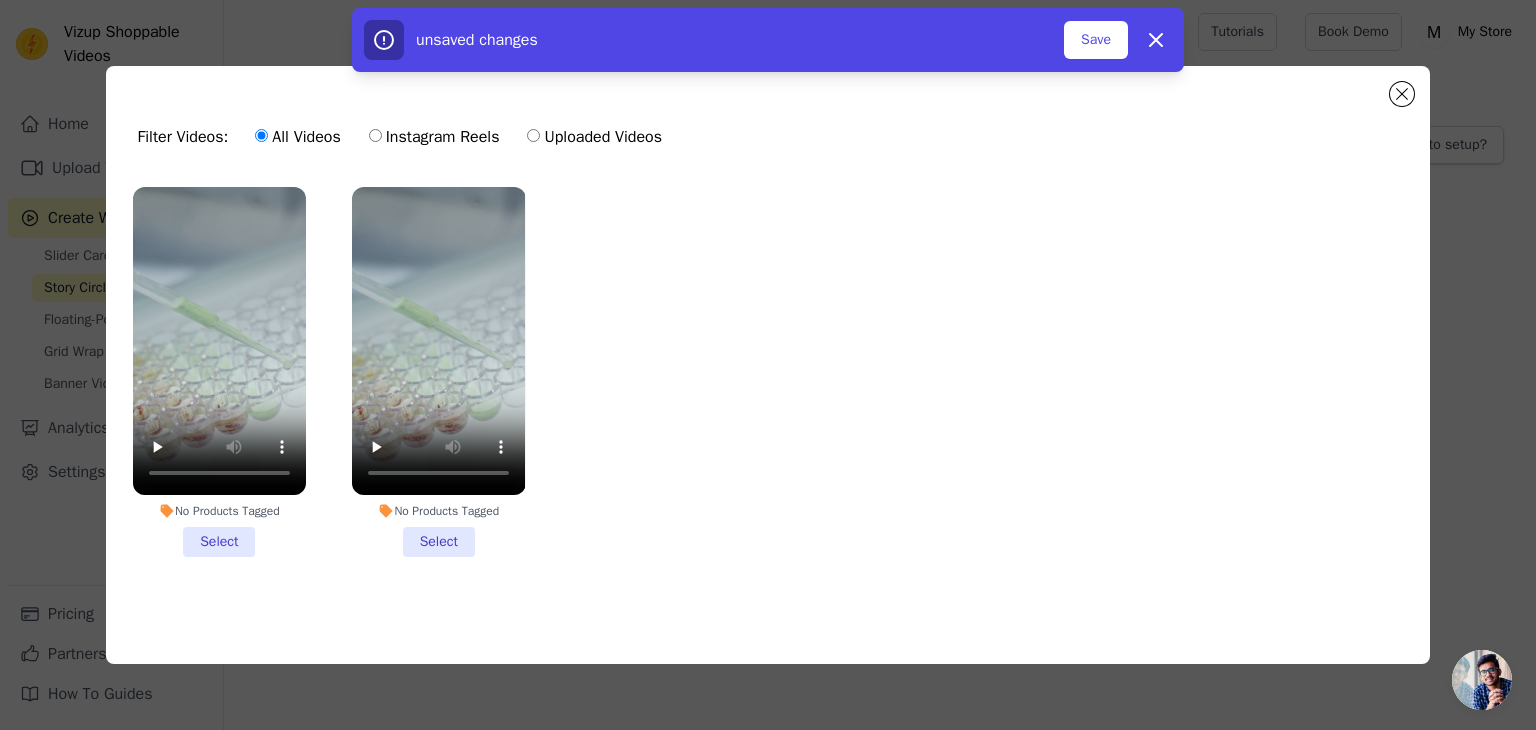 click on "No Products Tagged     Select" at bounding box center [219, 372] 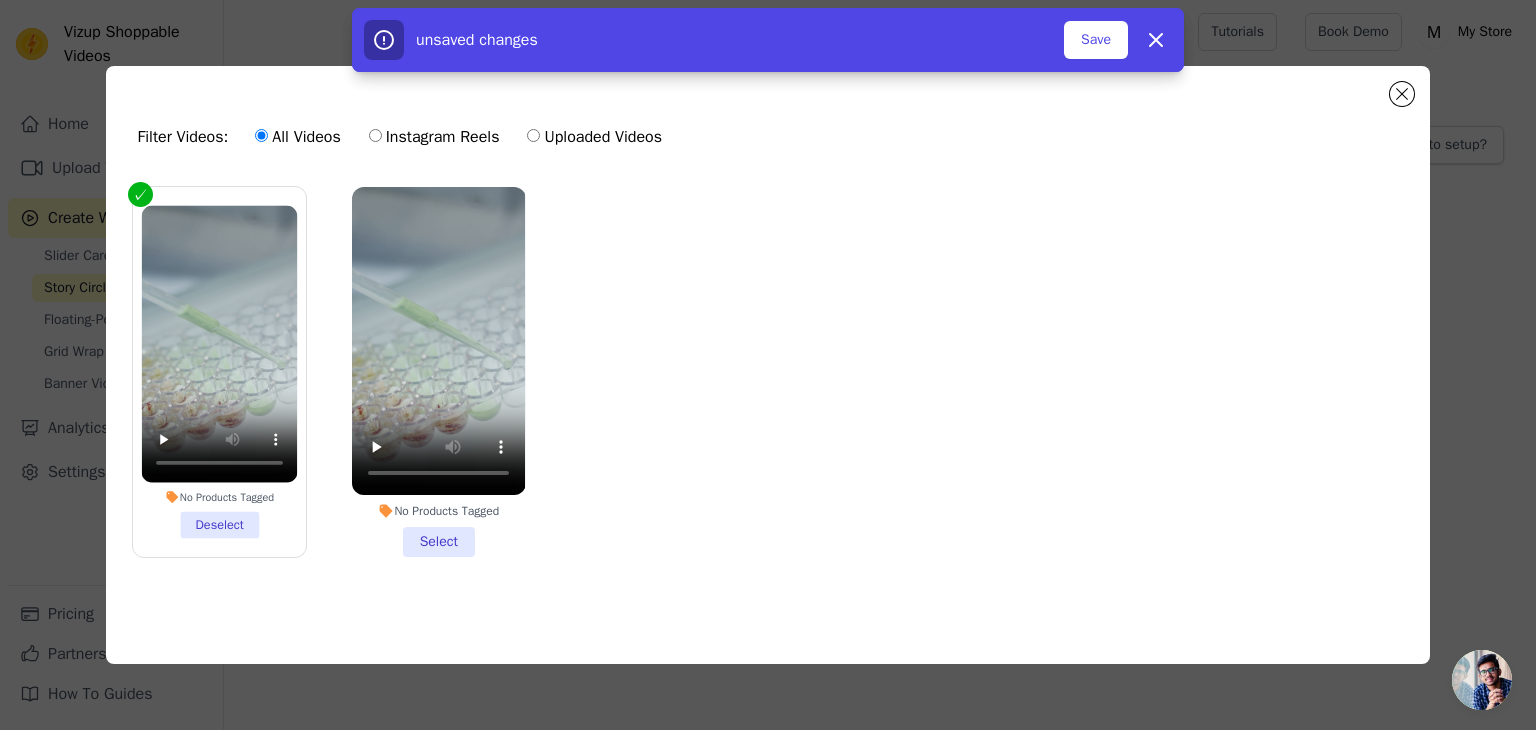 click on "No Products Tagged     Select" at bounding box center (438, 372) 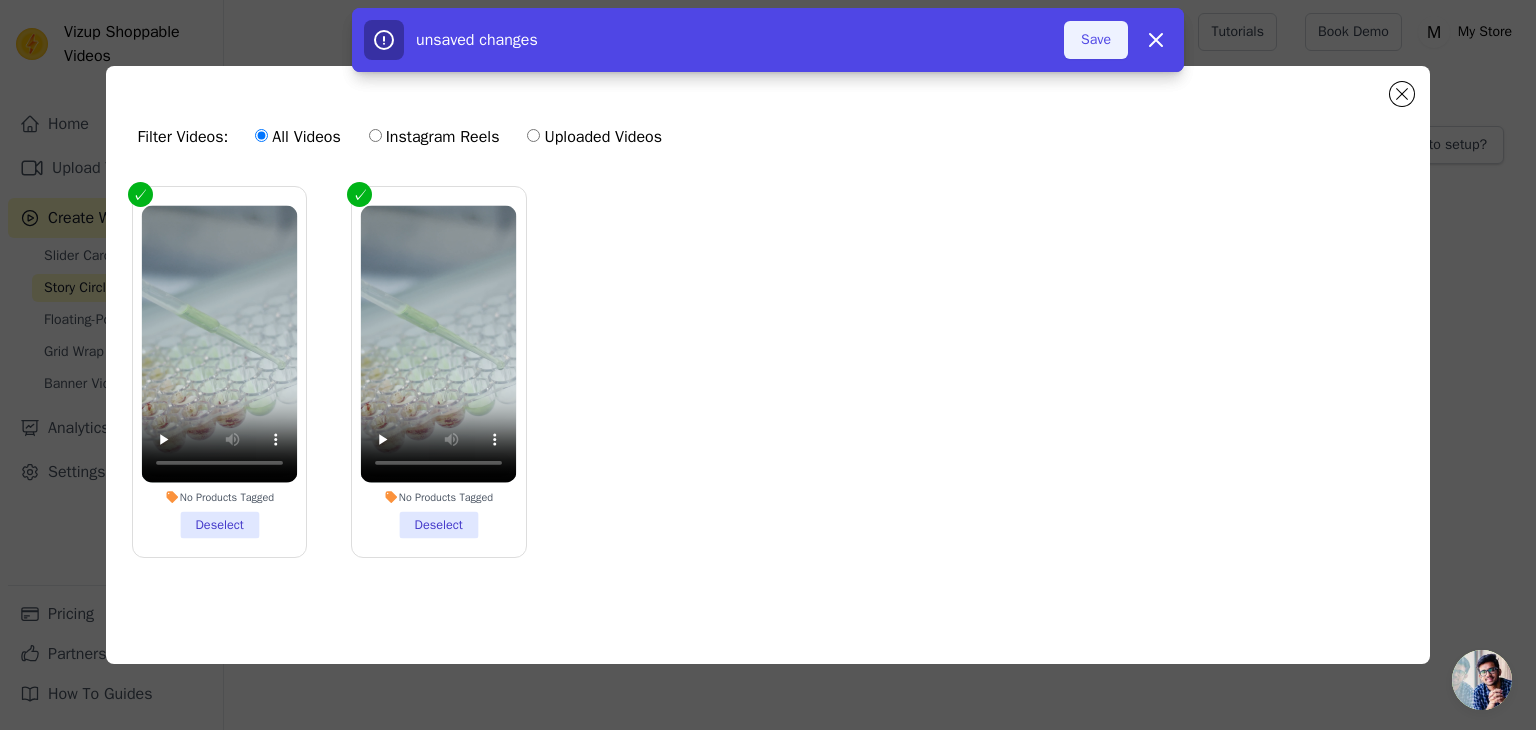 click on "Save" at bounding box center (1096, 40) 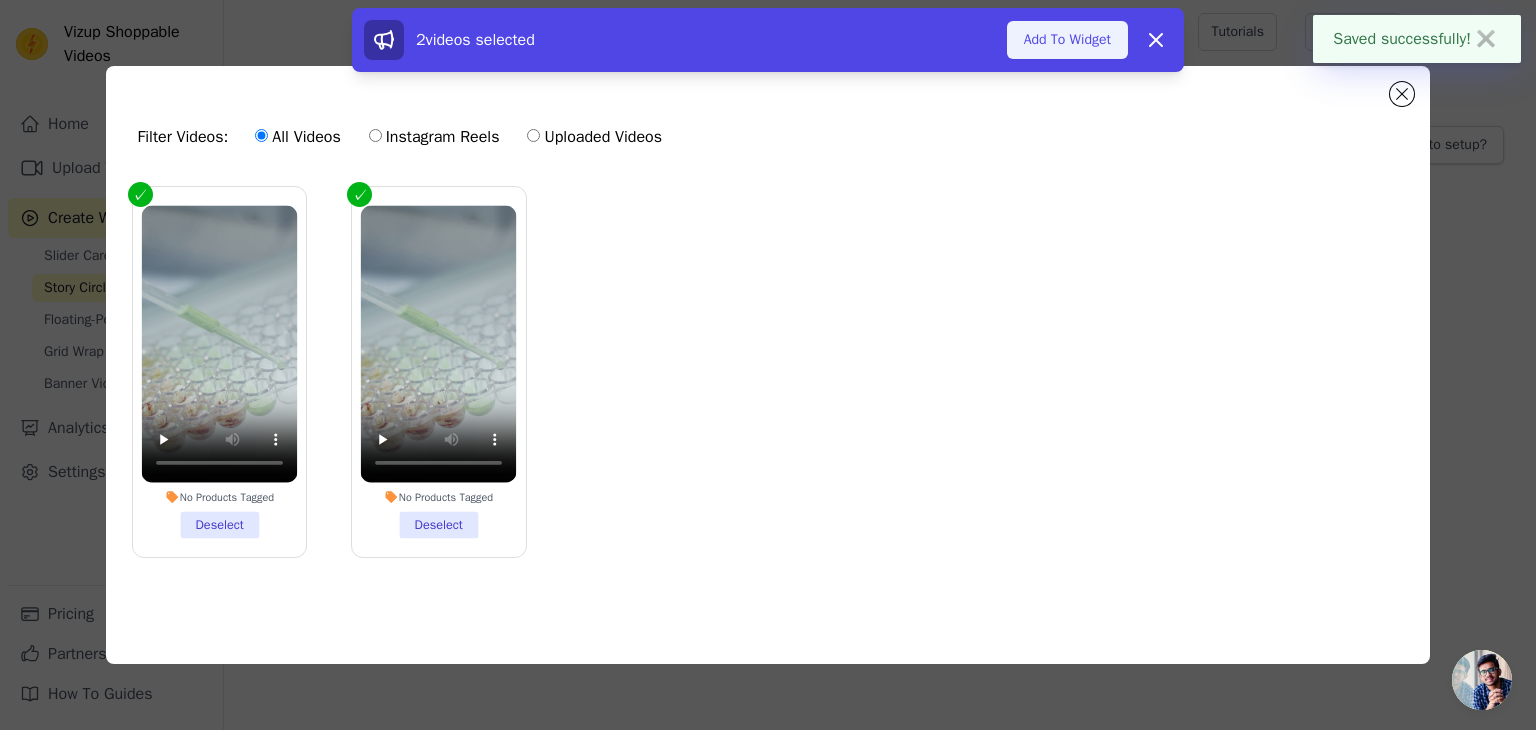 click on "Add To Widget" at bounding box center [1067, 40] 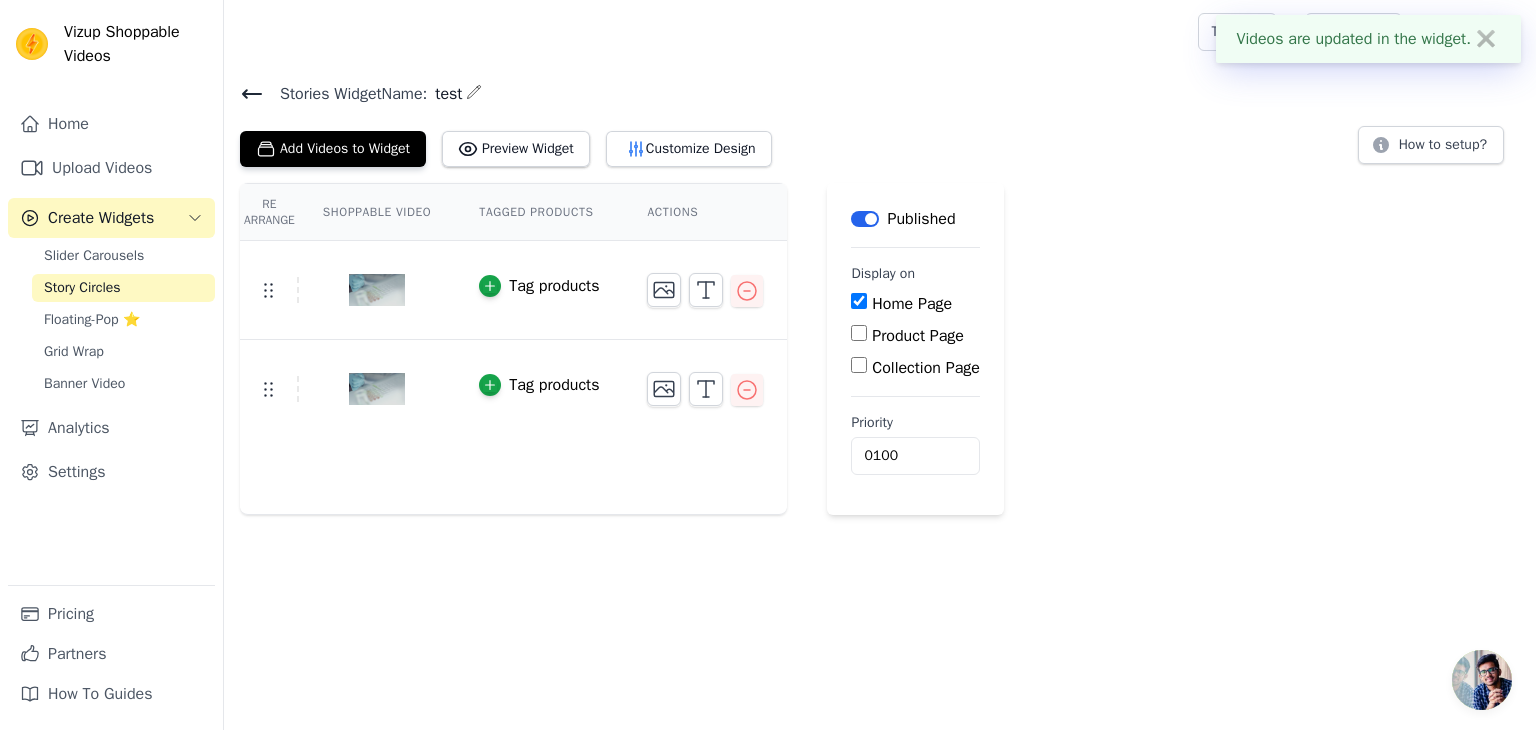click on "Product Page" at bounding box center [918, 336] 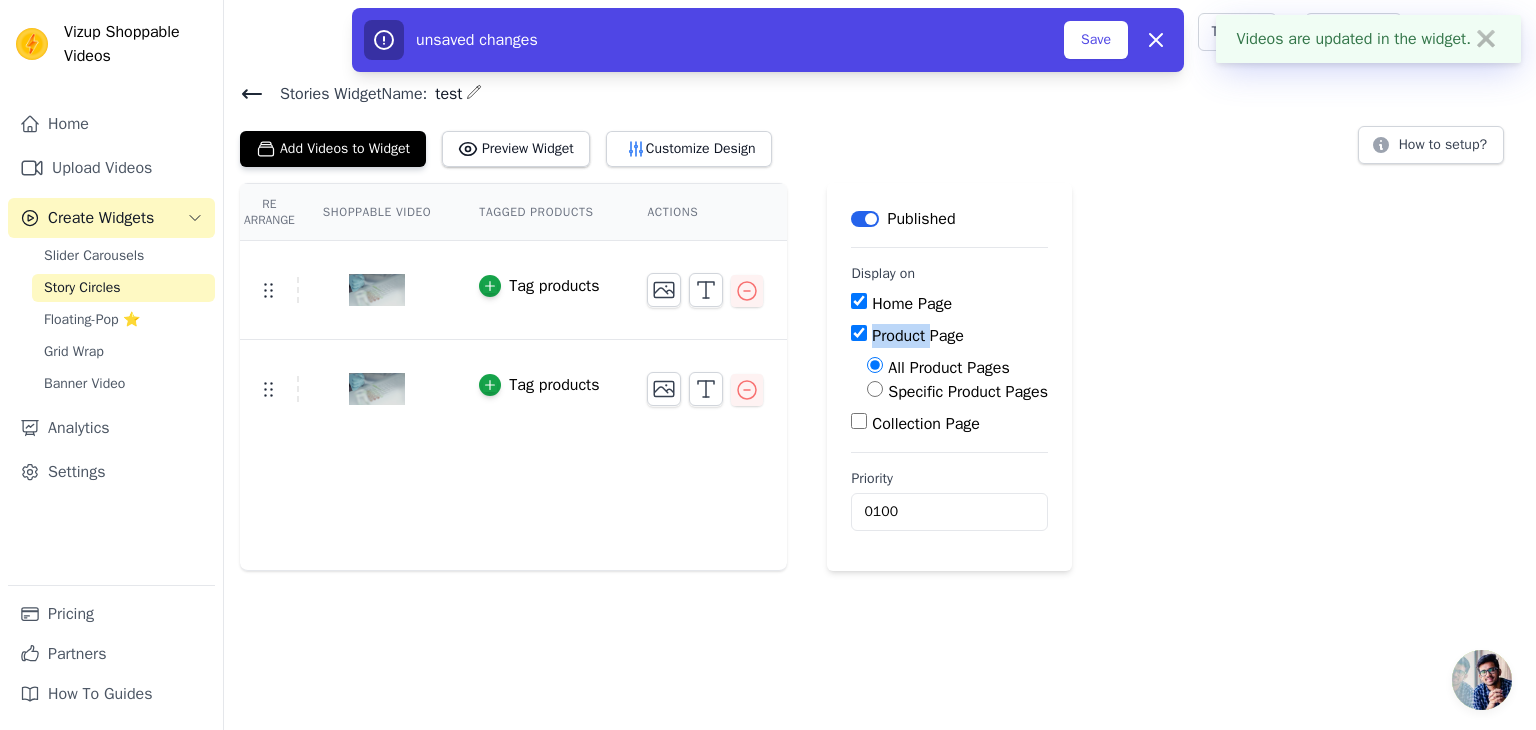 click on "Product Page" at bounding box center [918, 336] 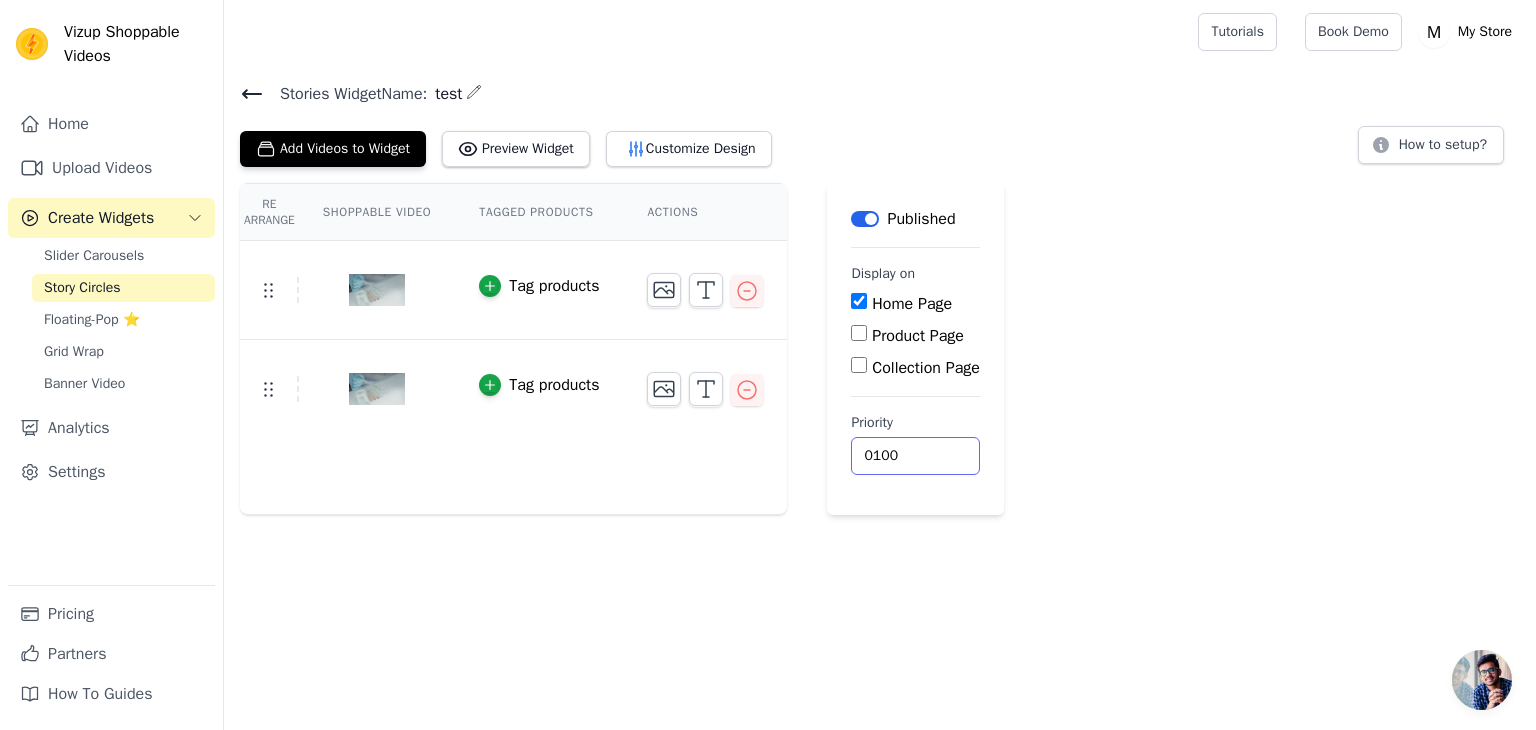 click on "0100" at bounding box center [915, 456] 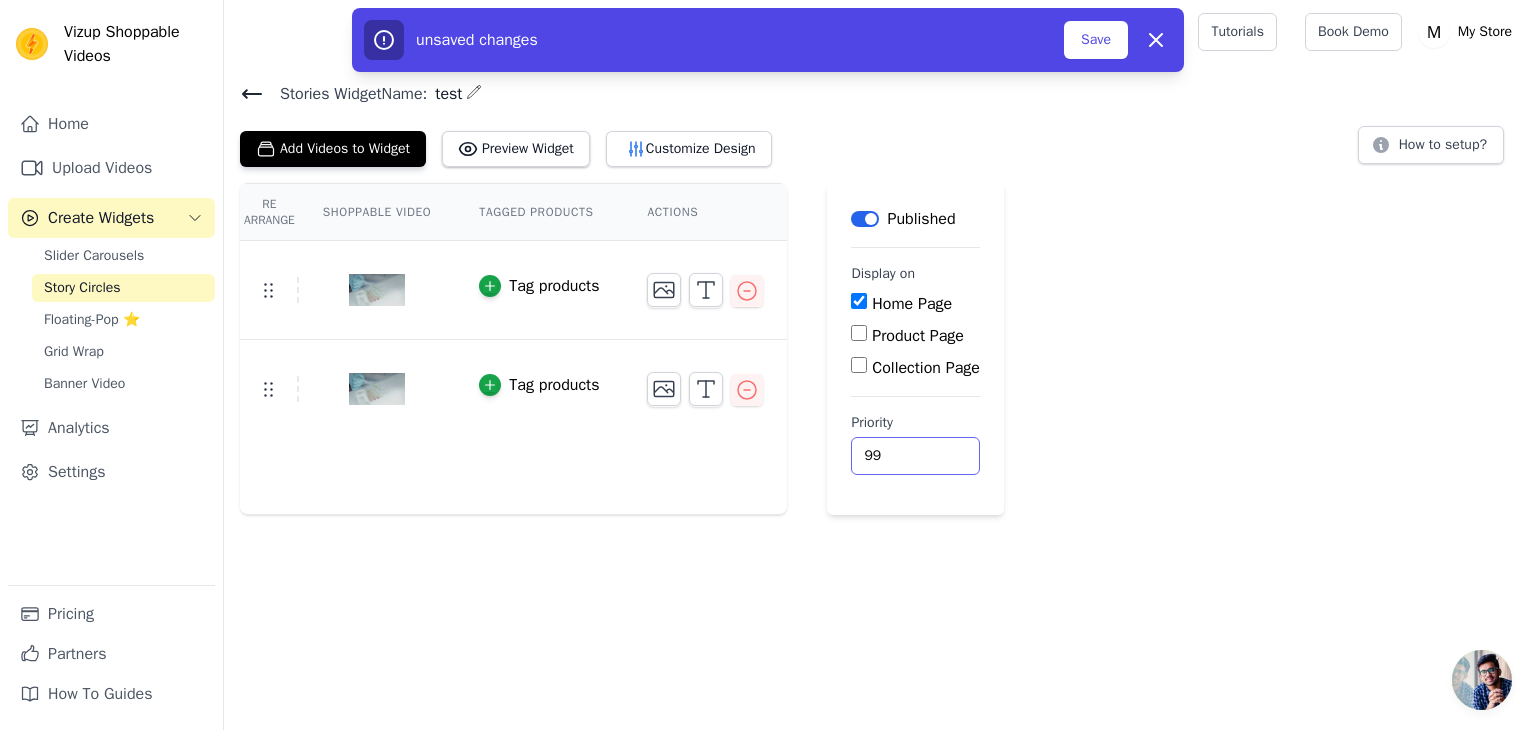drag, startPoint x: 938, startPoint y: 463, endPoint x: 934, endPoint y: 453, distance: 10.770329 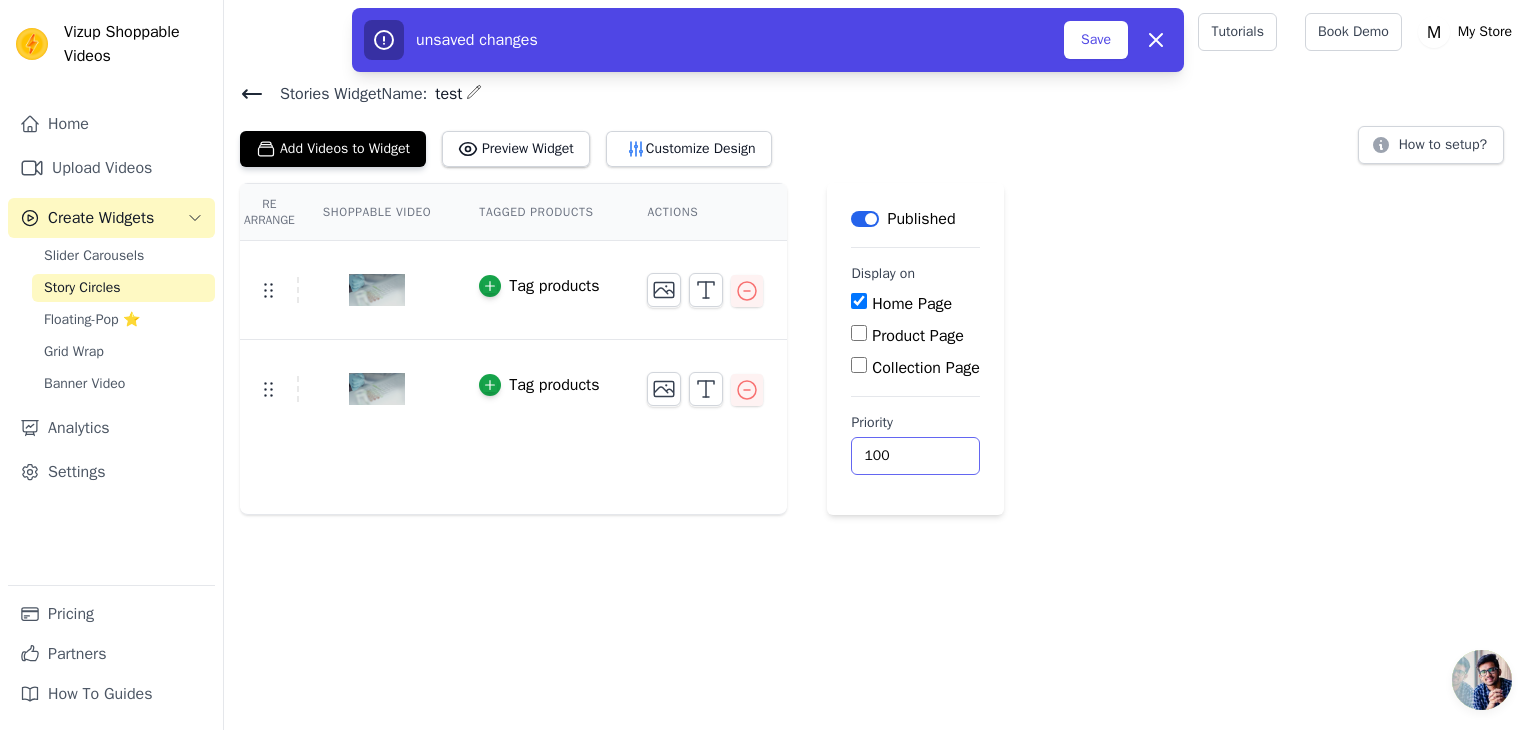 type on "100" 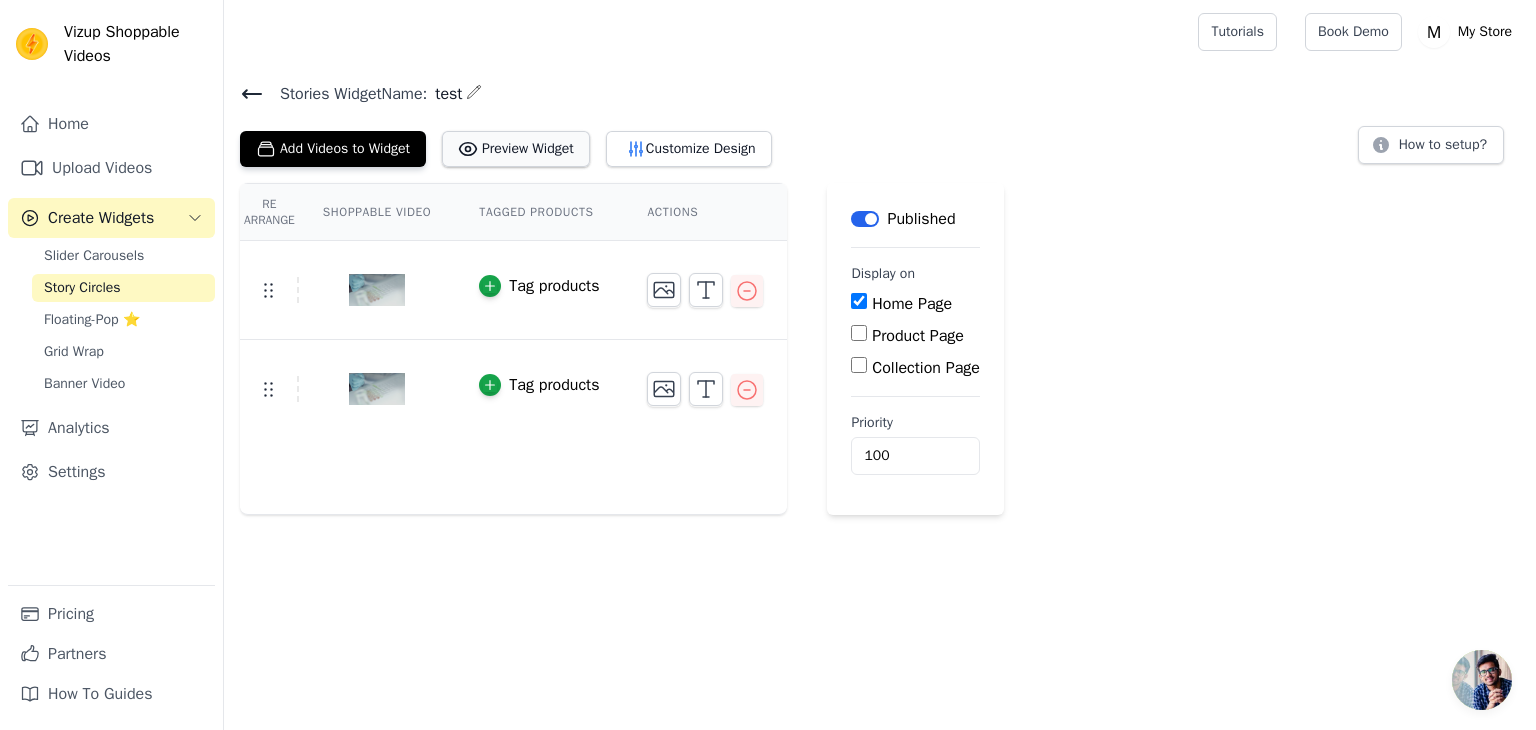 click on "Preview Widget" at bounding box center (516, 149) 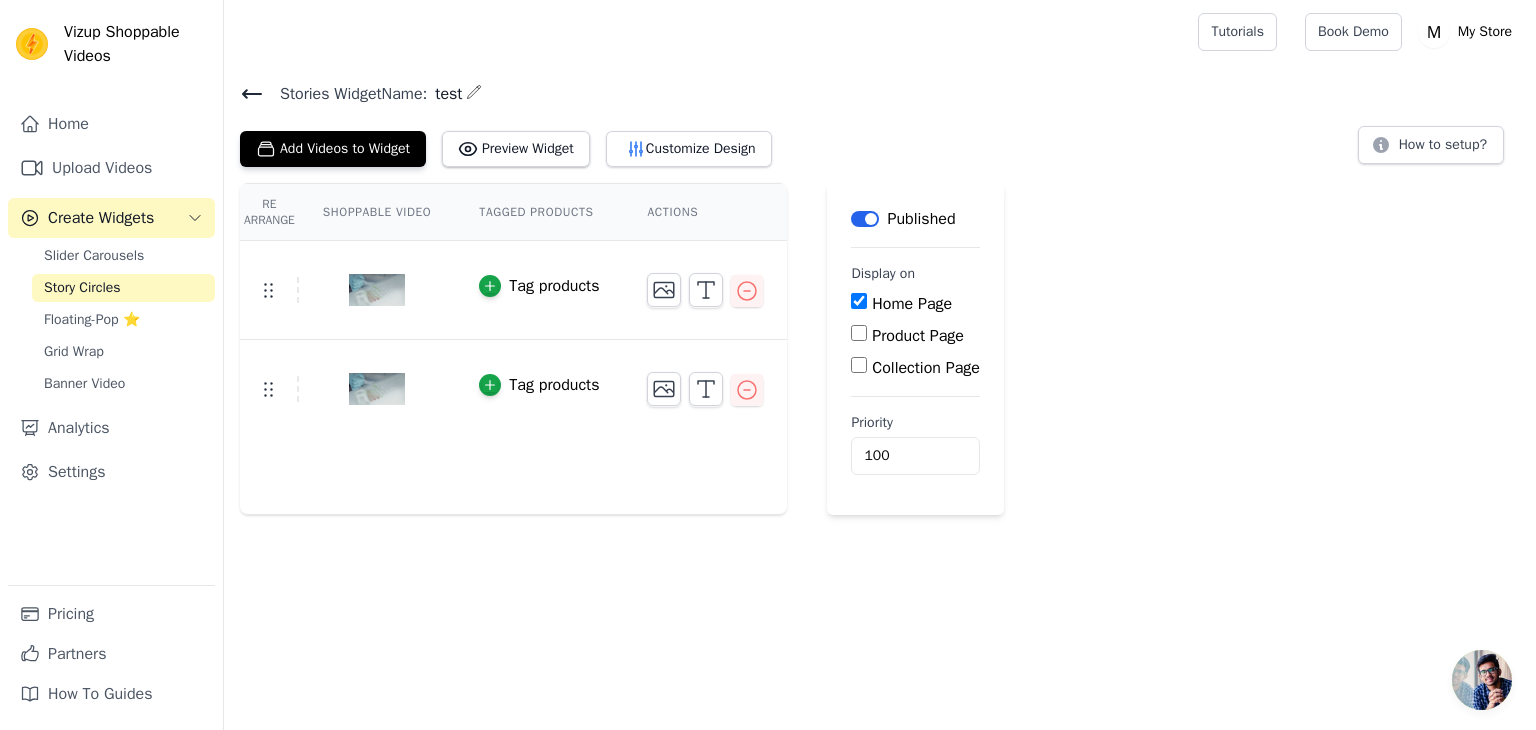 click on "Tag products" at bounding box center [554, 385] 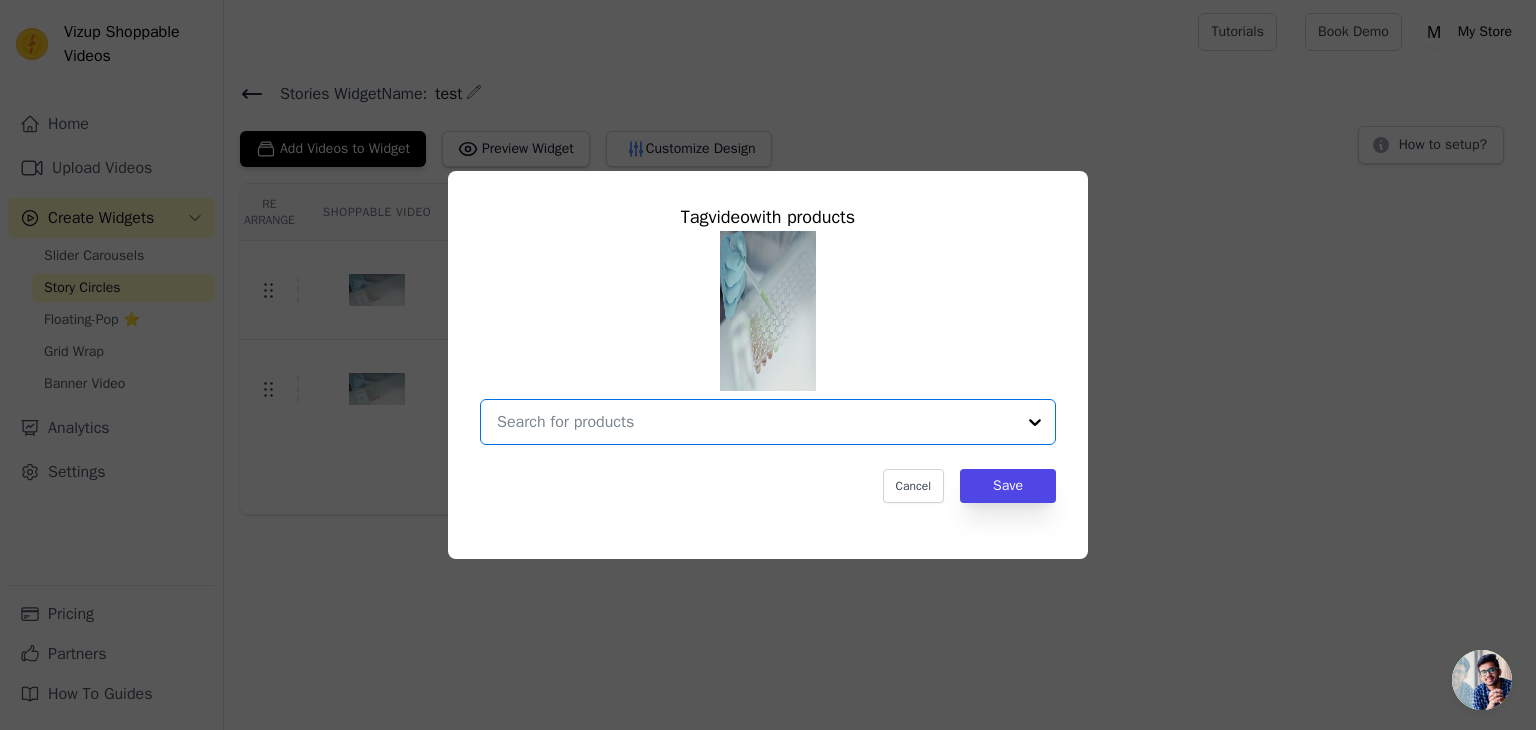 click at bounding box center [756, 422] 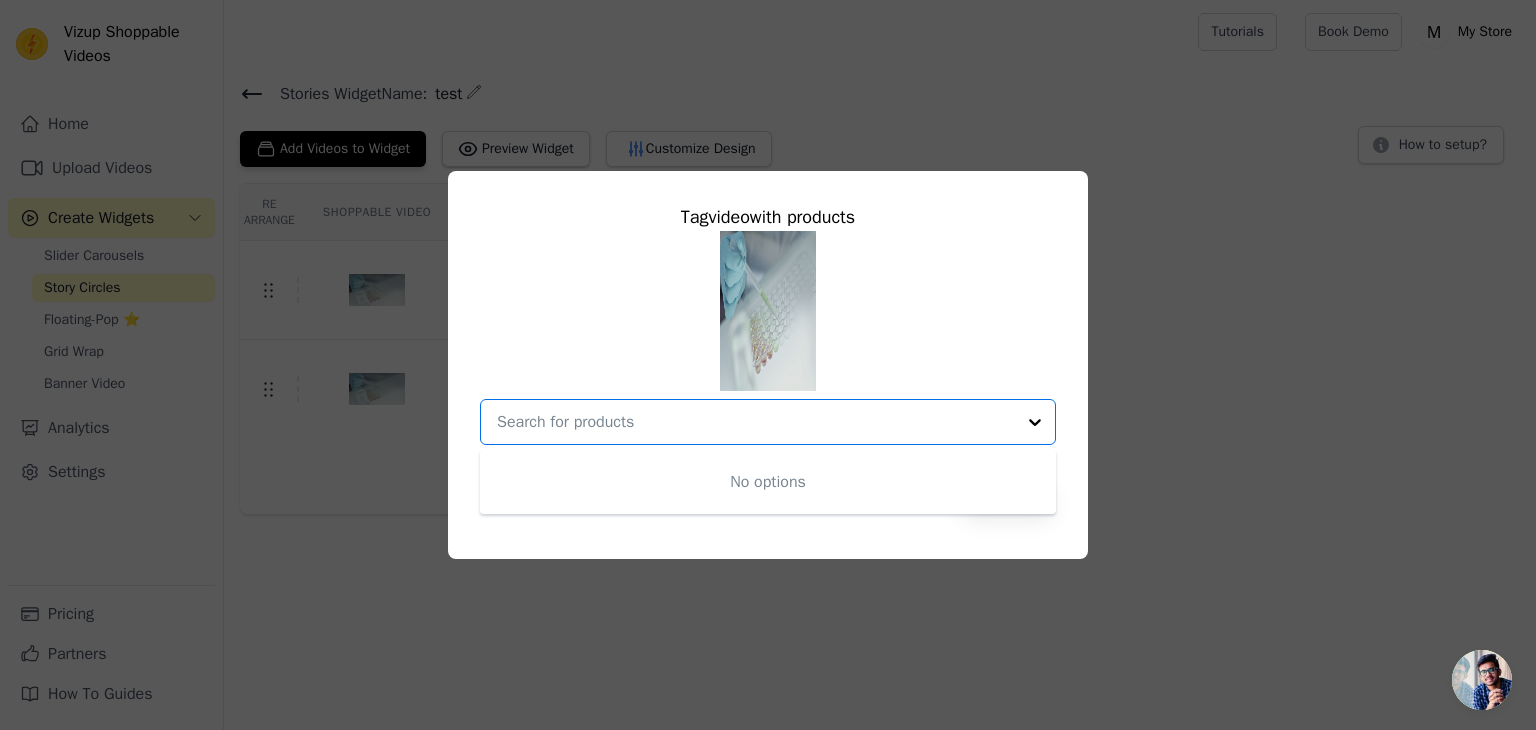 drag, startPoint x: 769, startPoint y: 465, endPoint x: 805, endPoint y: 470, distance: 36.345562 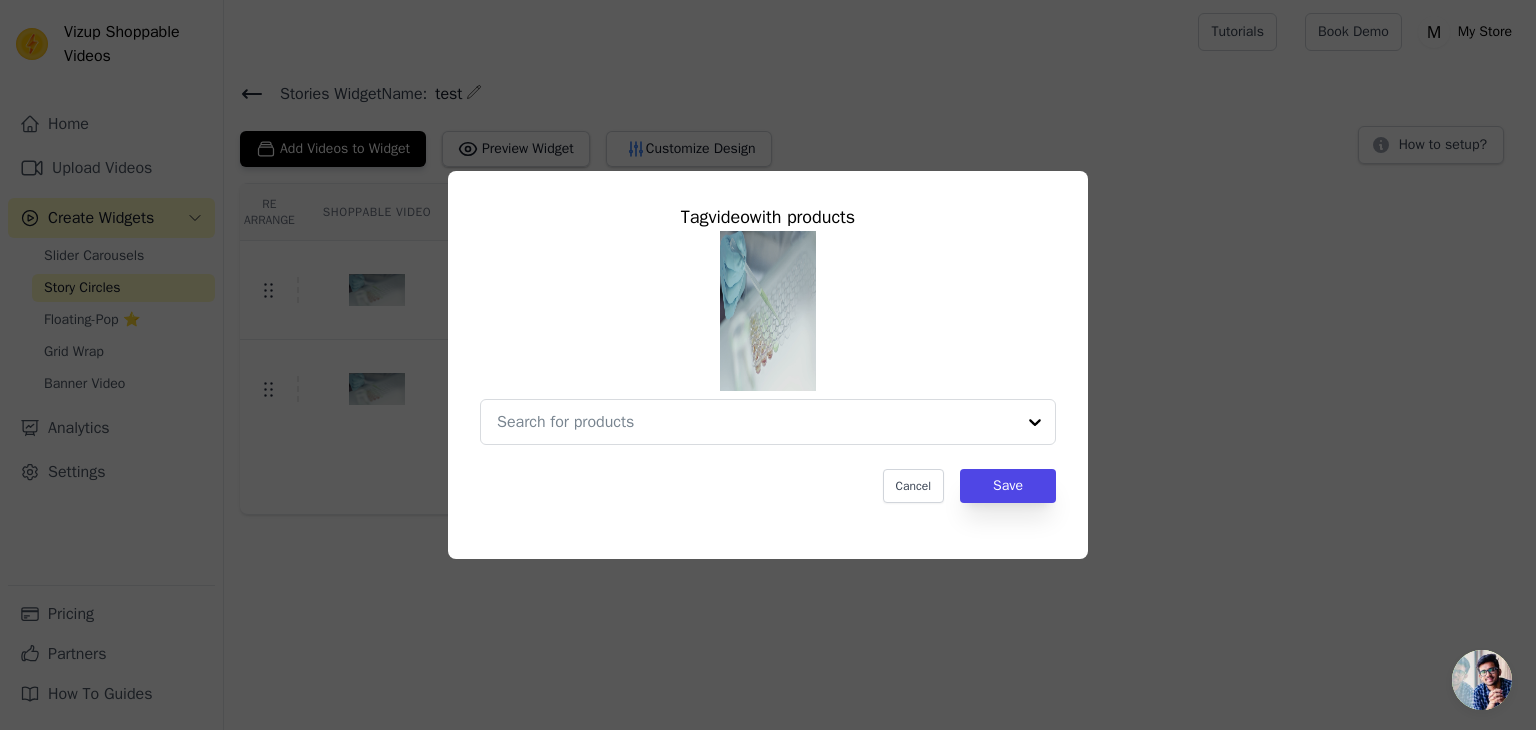 click on "Tag  video  with products                         Cancel   Save" at bounding box center [768, 365] 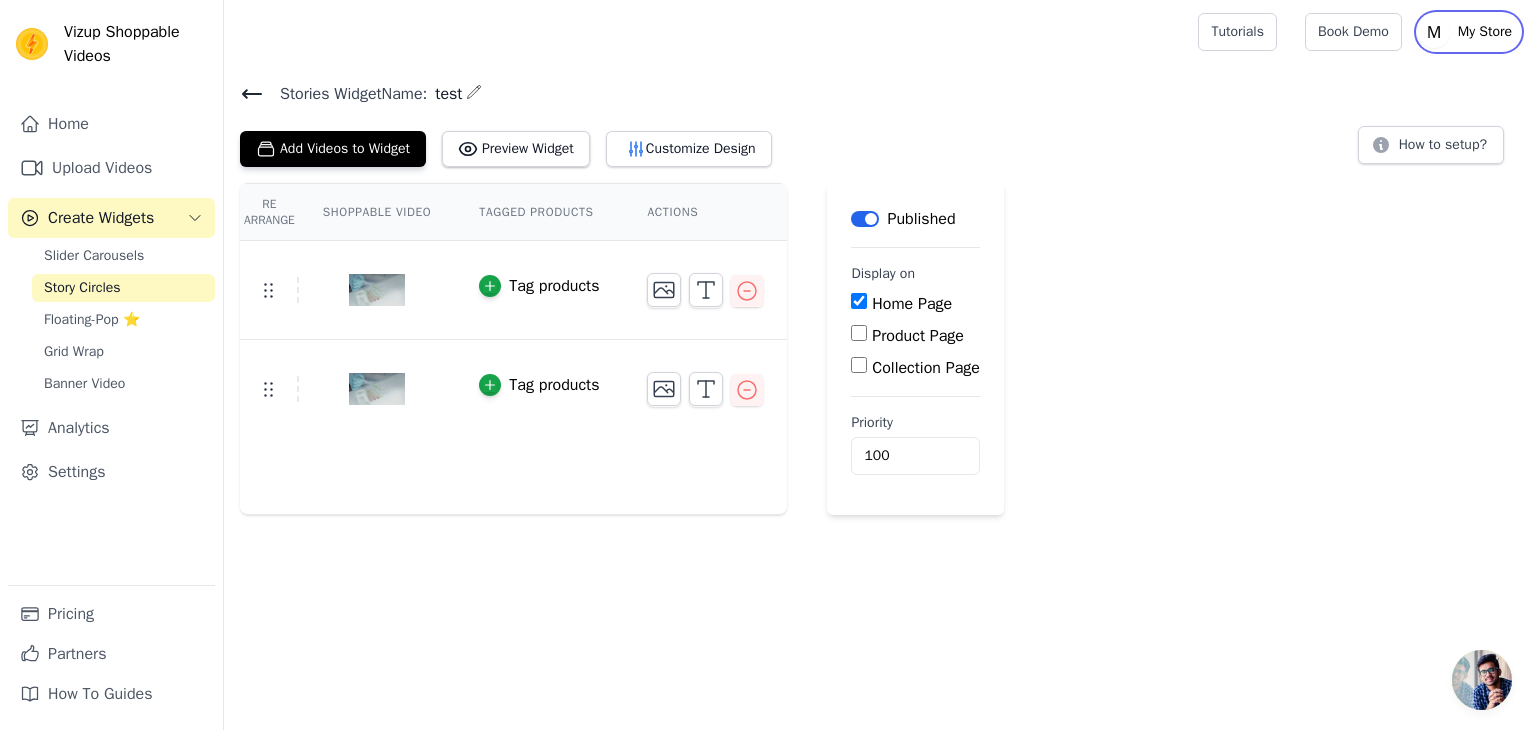 click on "My Store" at bounding box center [1485, 32] 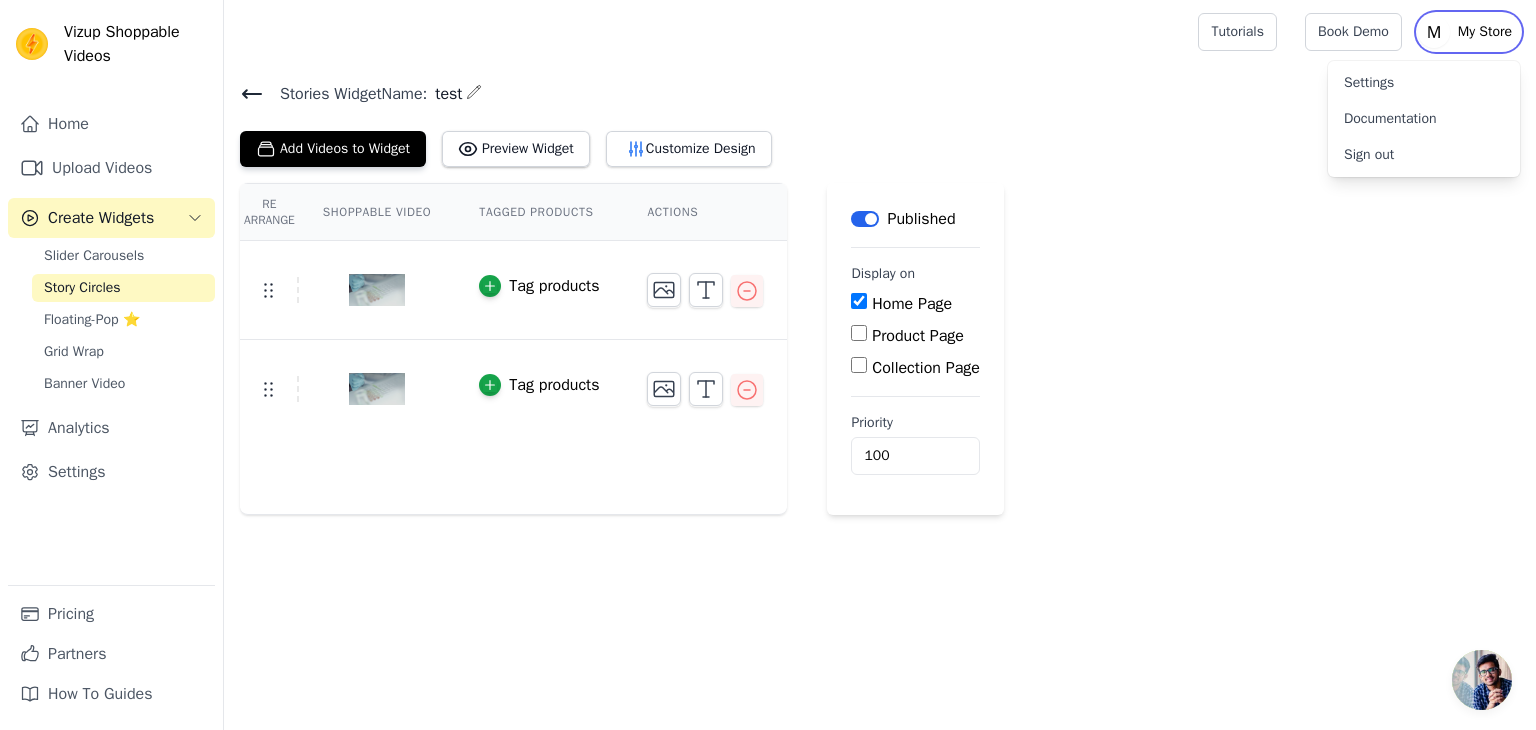 type 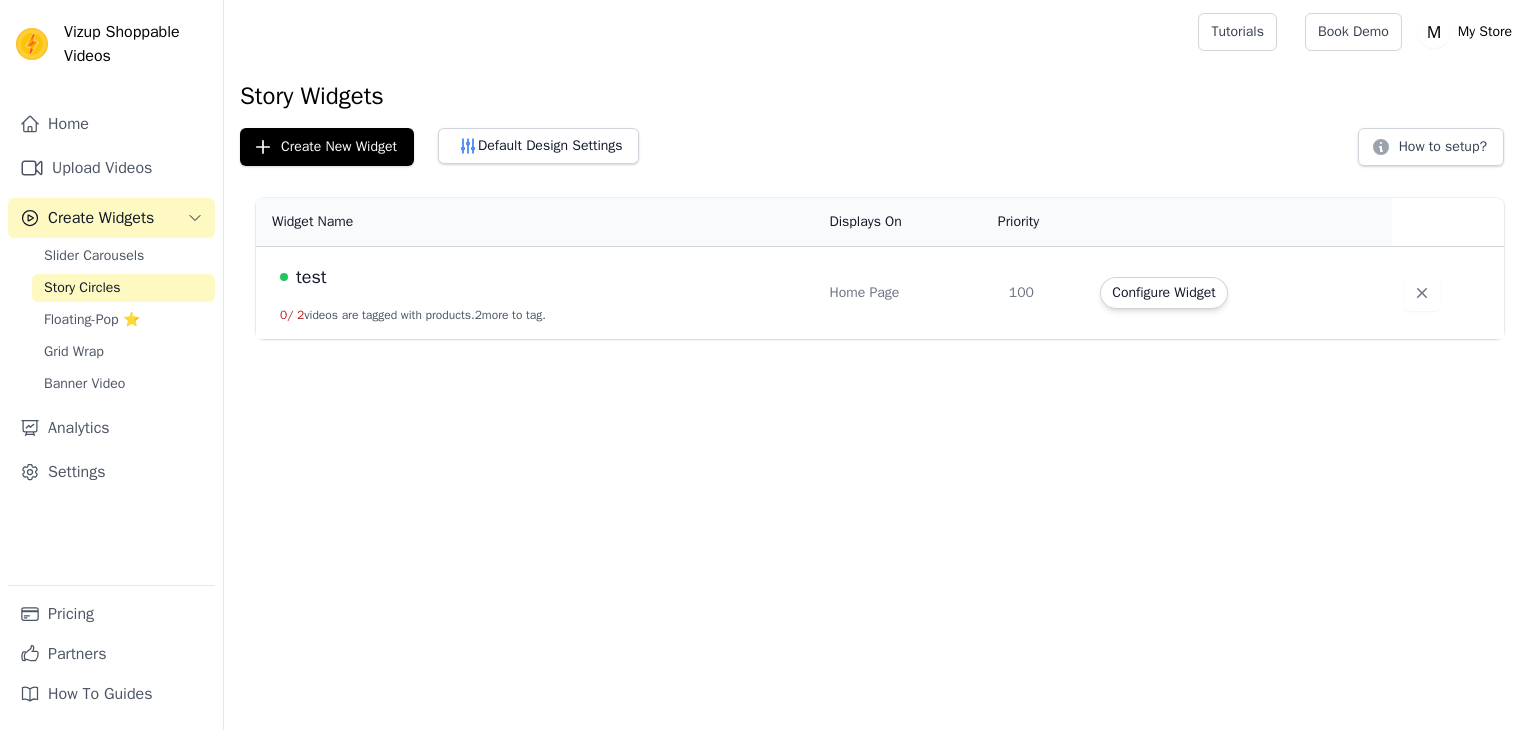 scroll, scrollTop: 0, scrollLeft: 0, axis: both 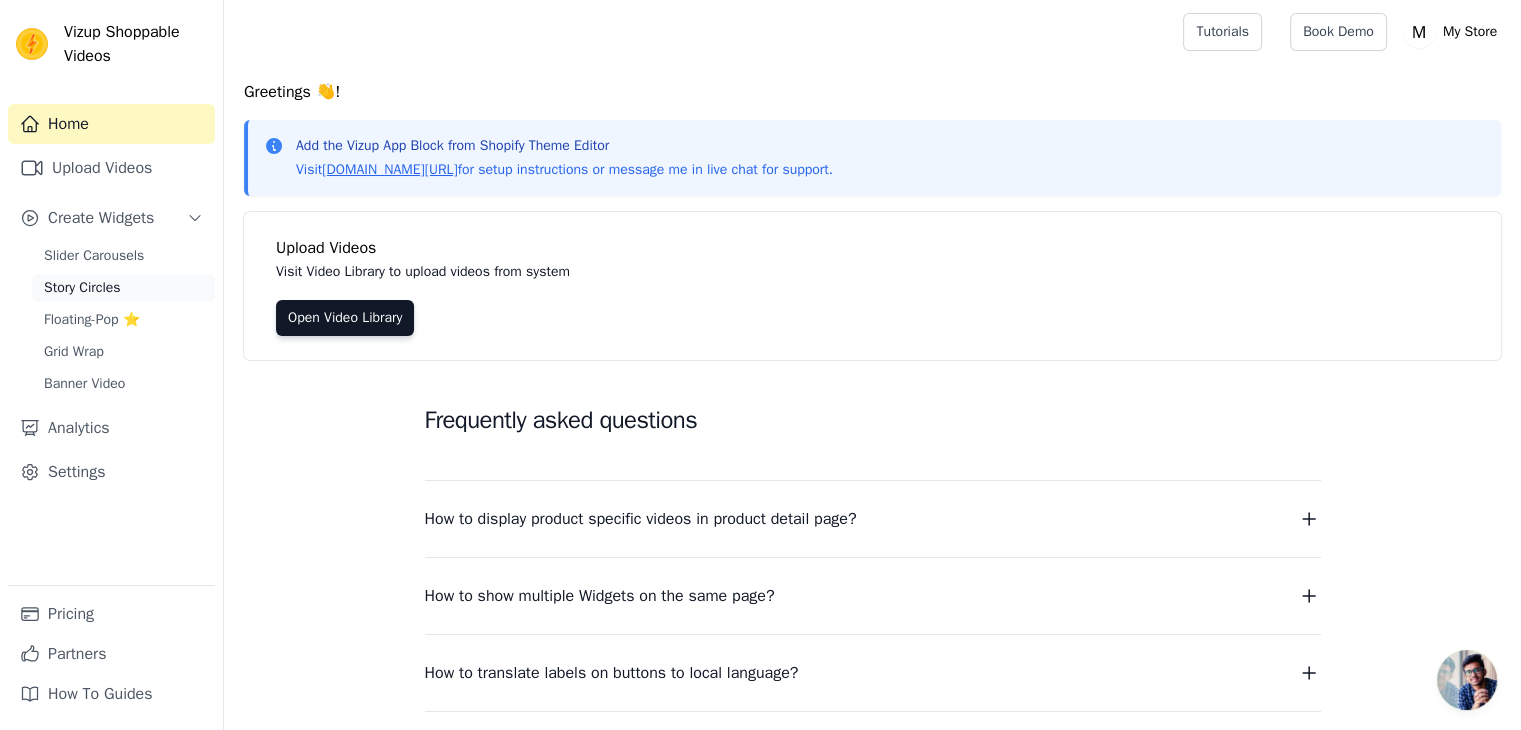 click on "Story Circles" at bounding box center [82, 288] 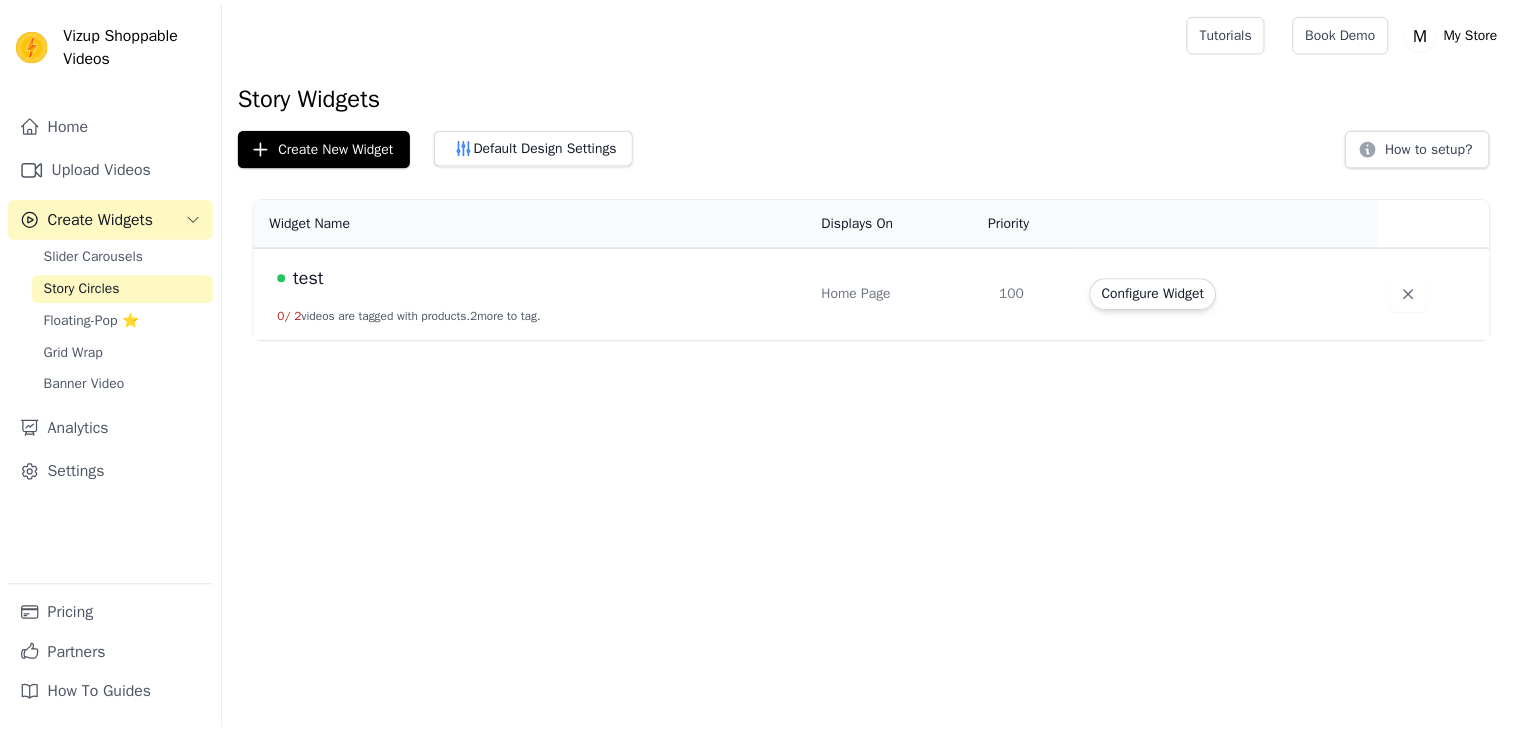 scroll, scrollTop: 0, scrollLeft: 0, axis: both 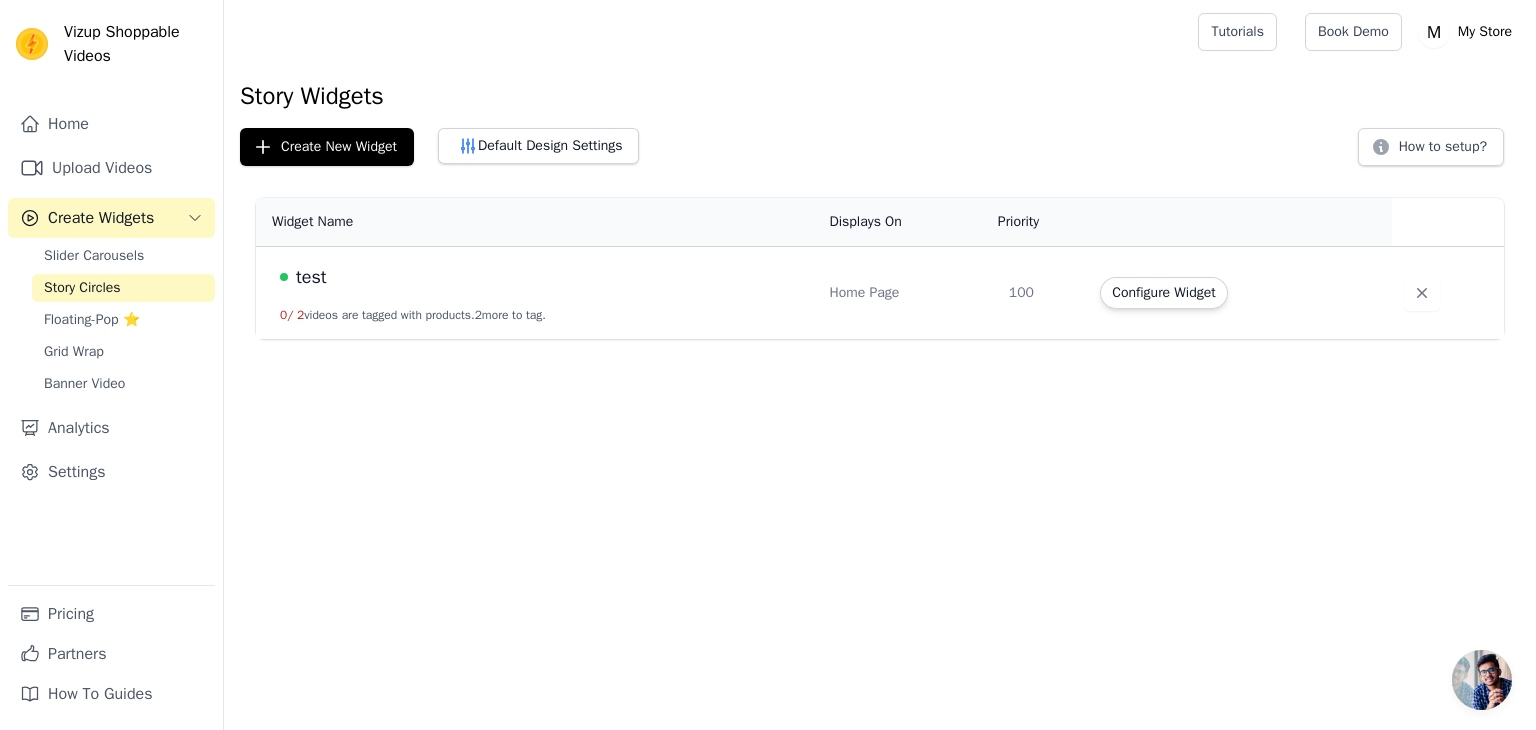 click on "2  more to tag." at bounding box center (510, 315) 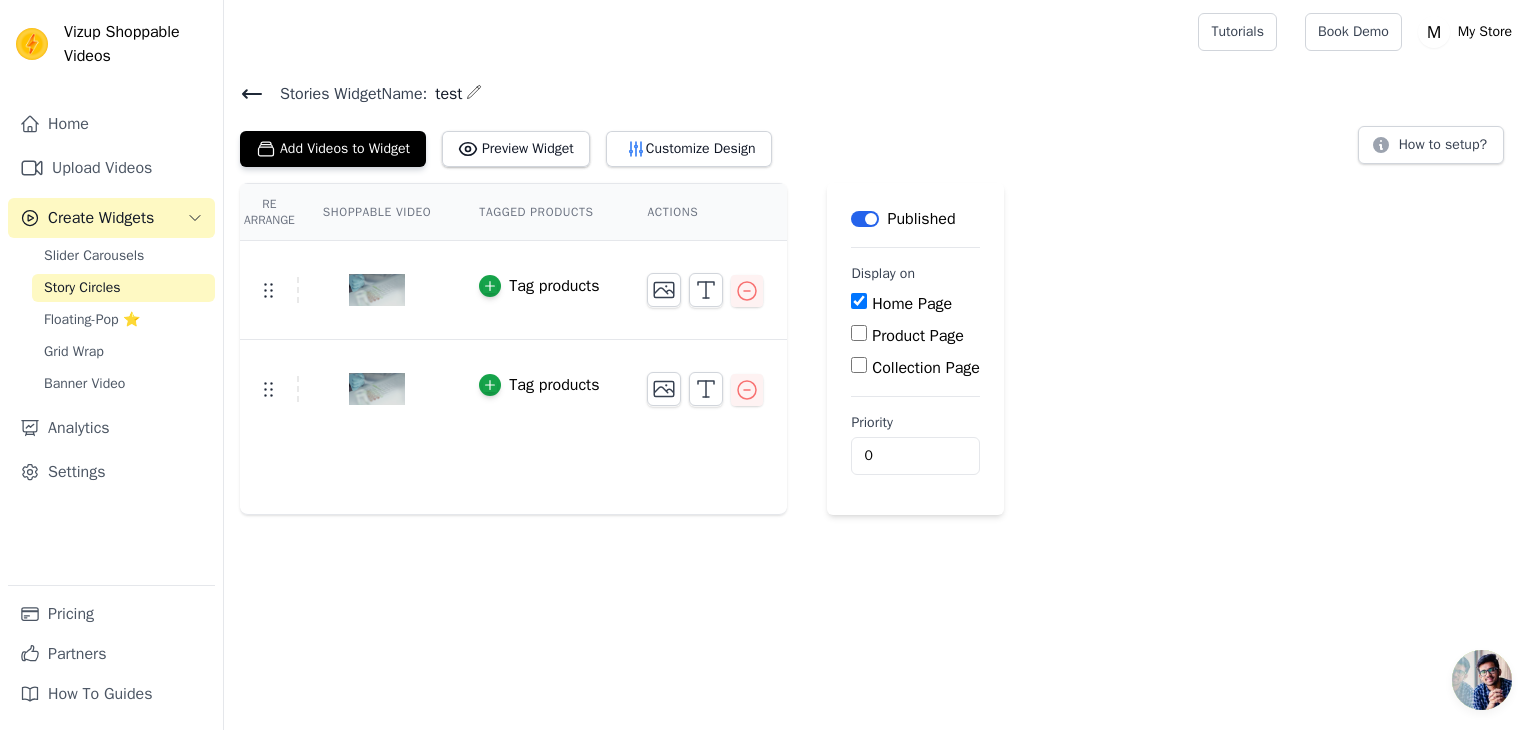 click on "Tag products" at bounding box center [539, 290] 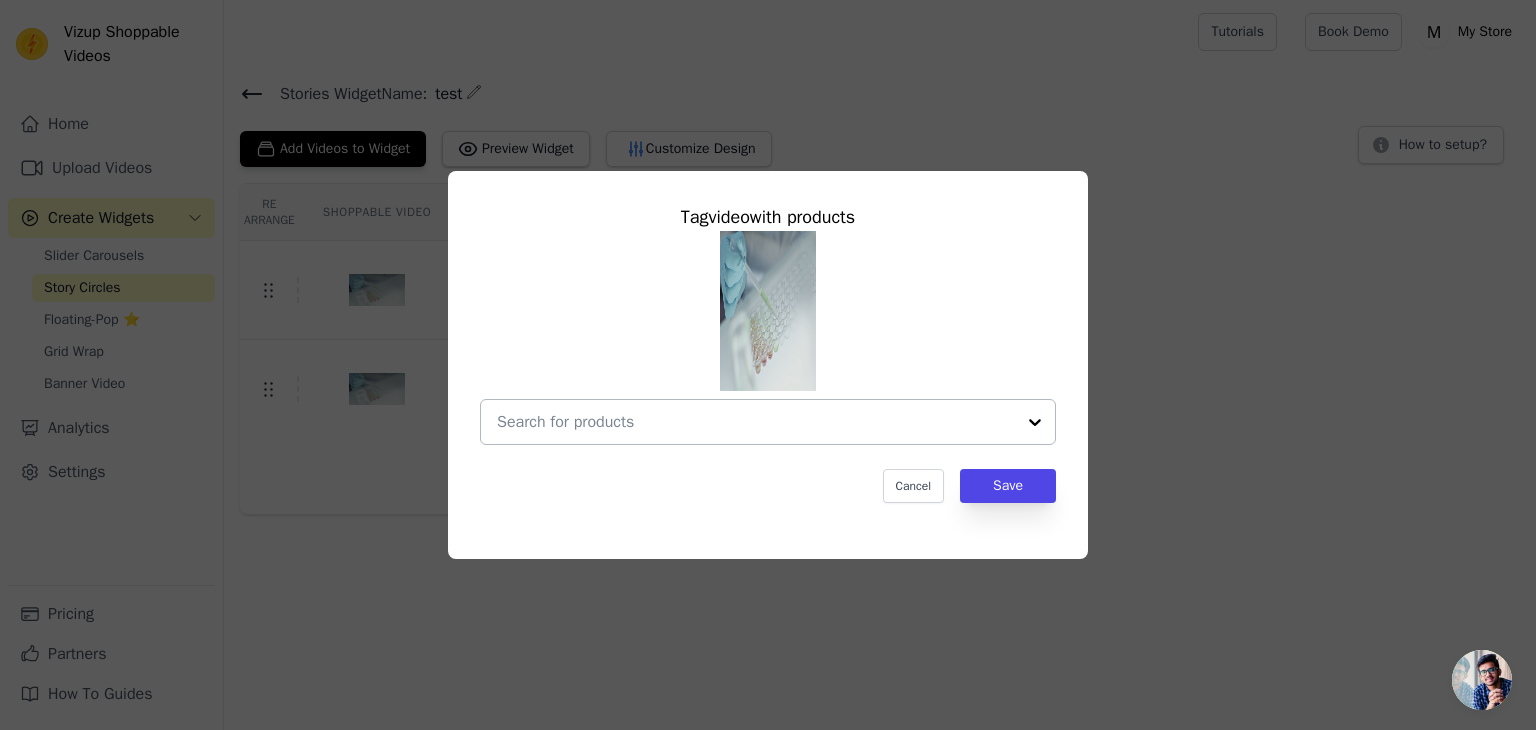 click at bounding box center [756, 422] 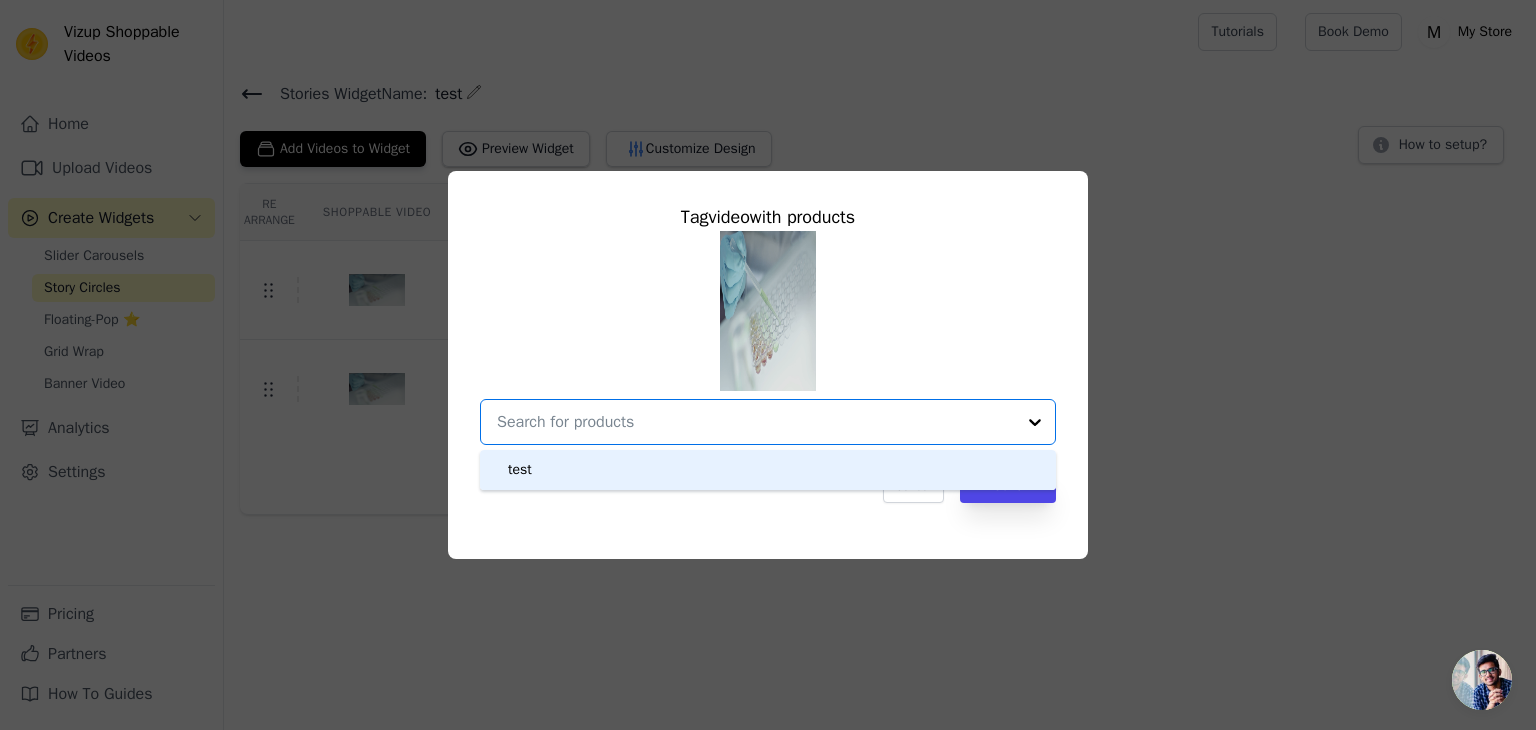 drag, startPoint x: 558, startPoint y: 481, endPoint x: 836, endPoint y: 480, distance: 278.0018 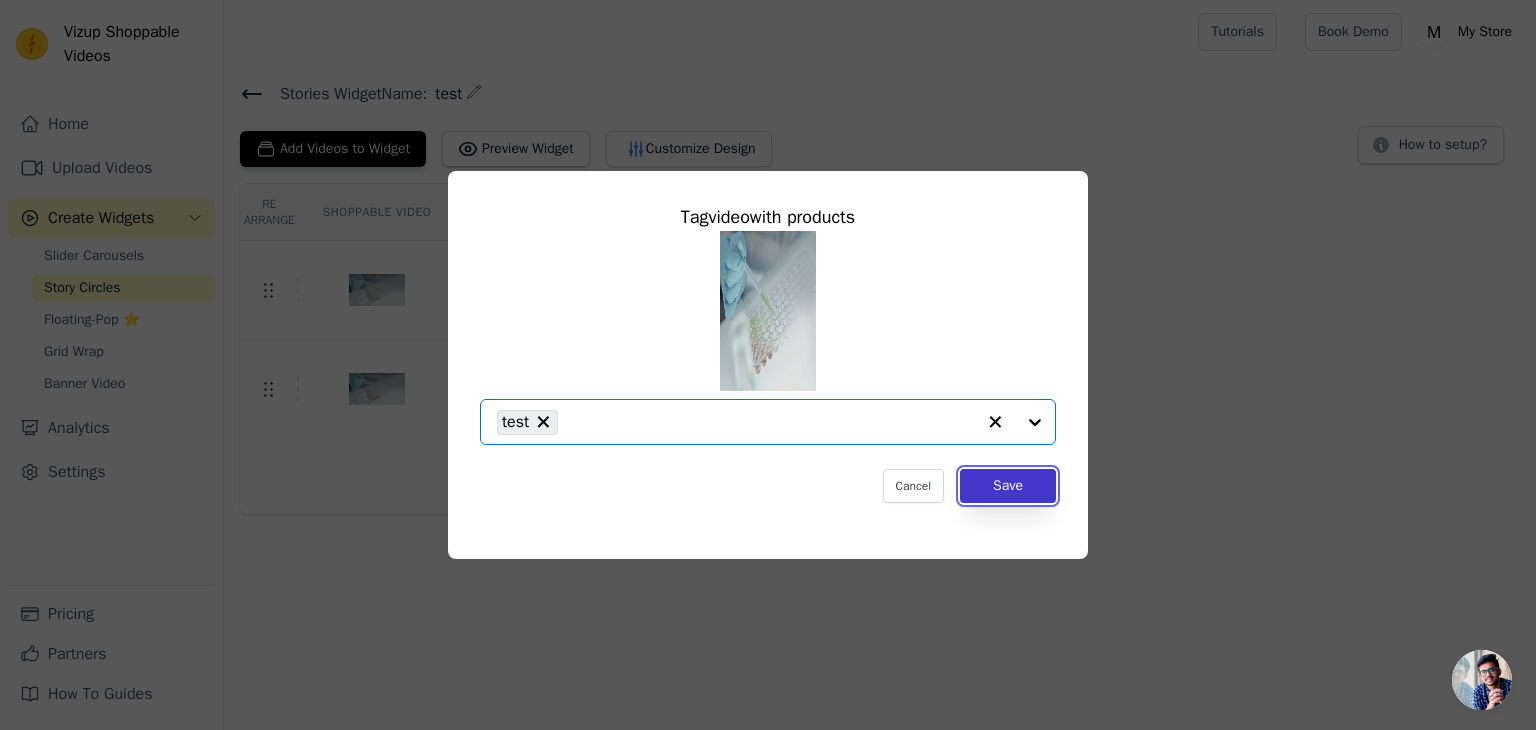 click on "Save" at bounding box center [1008, 486] 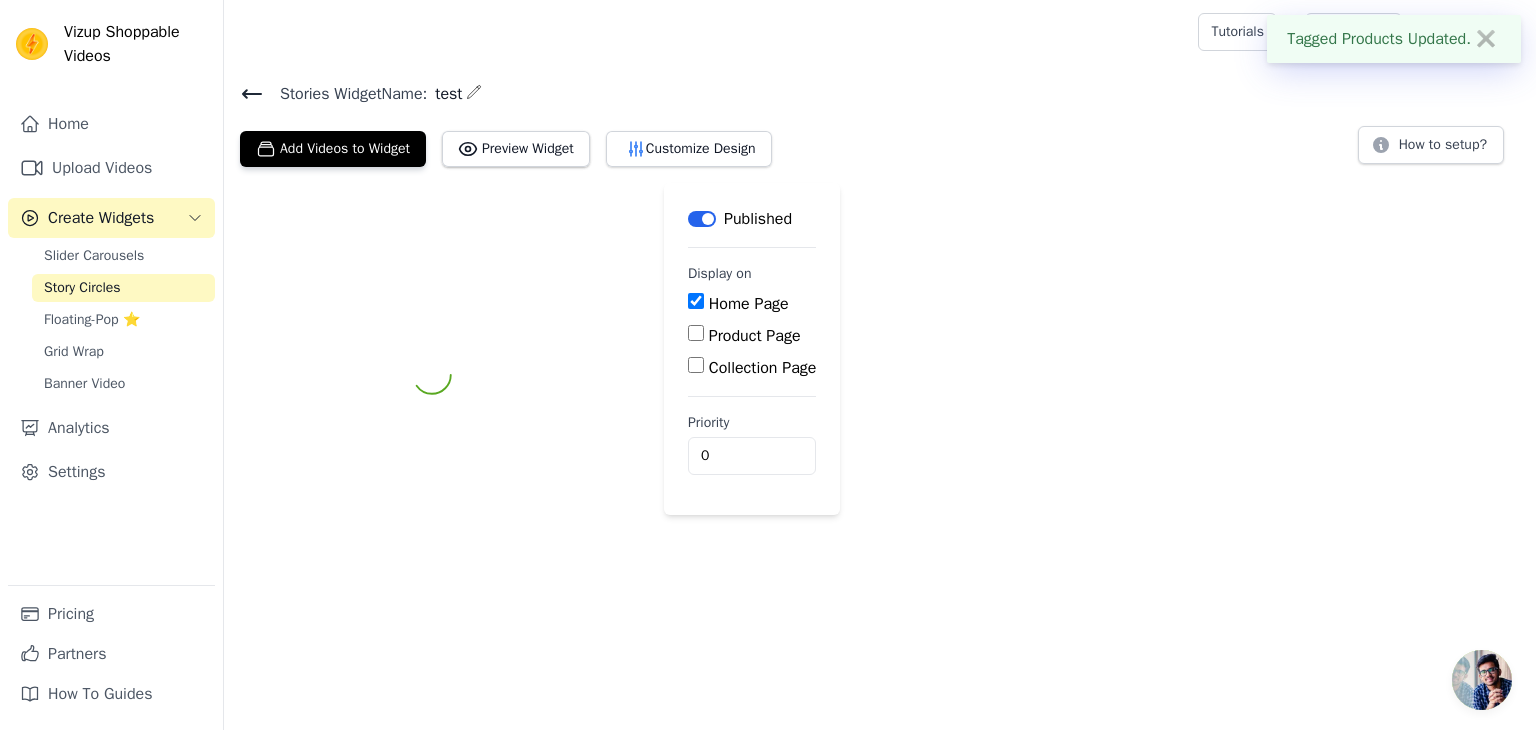 click on "Label     Published     Display on     Home Page     Product Page       Collection Page       Priority   0" at bounding box center [752, 349] 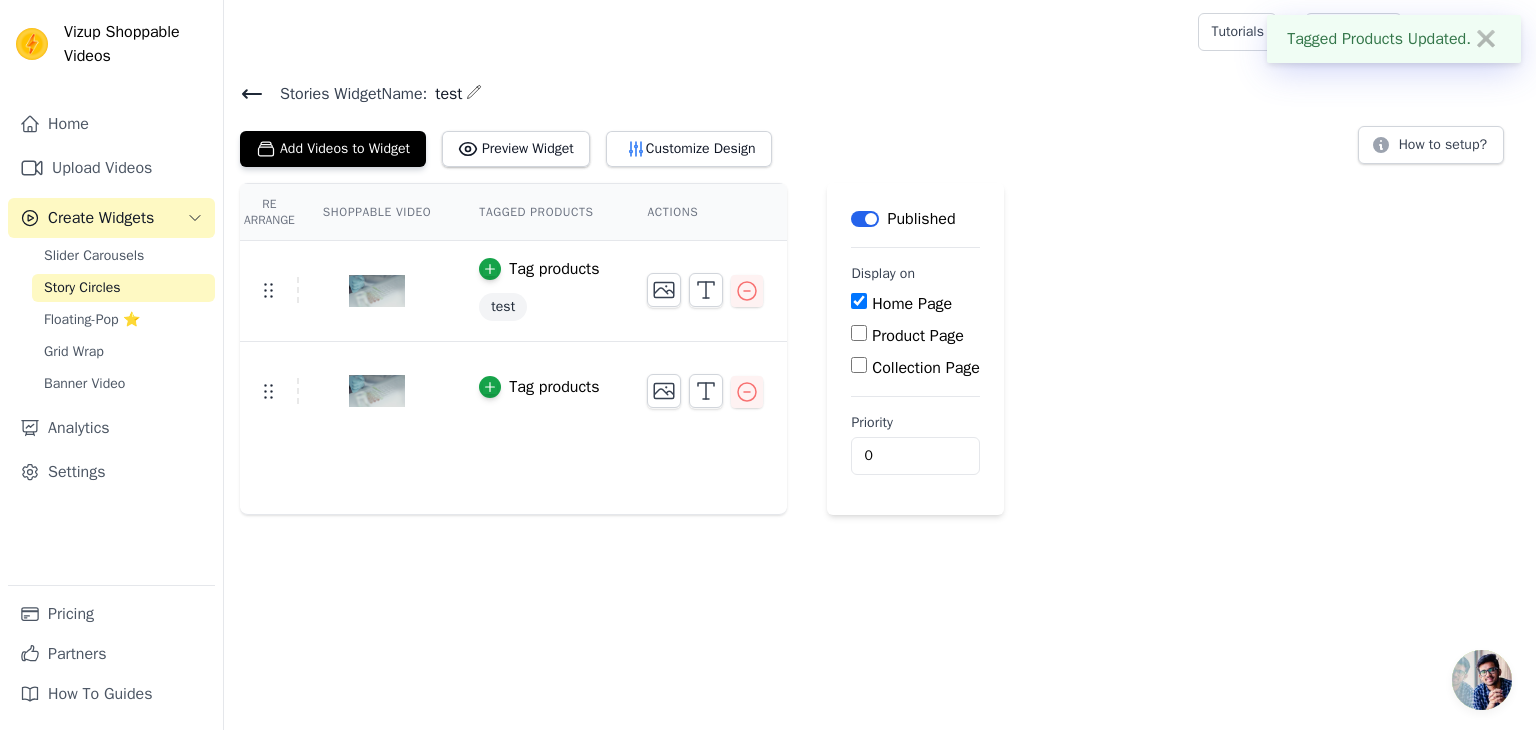click on "Tag products" at bounding box center (554, 387) 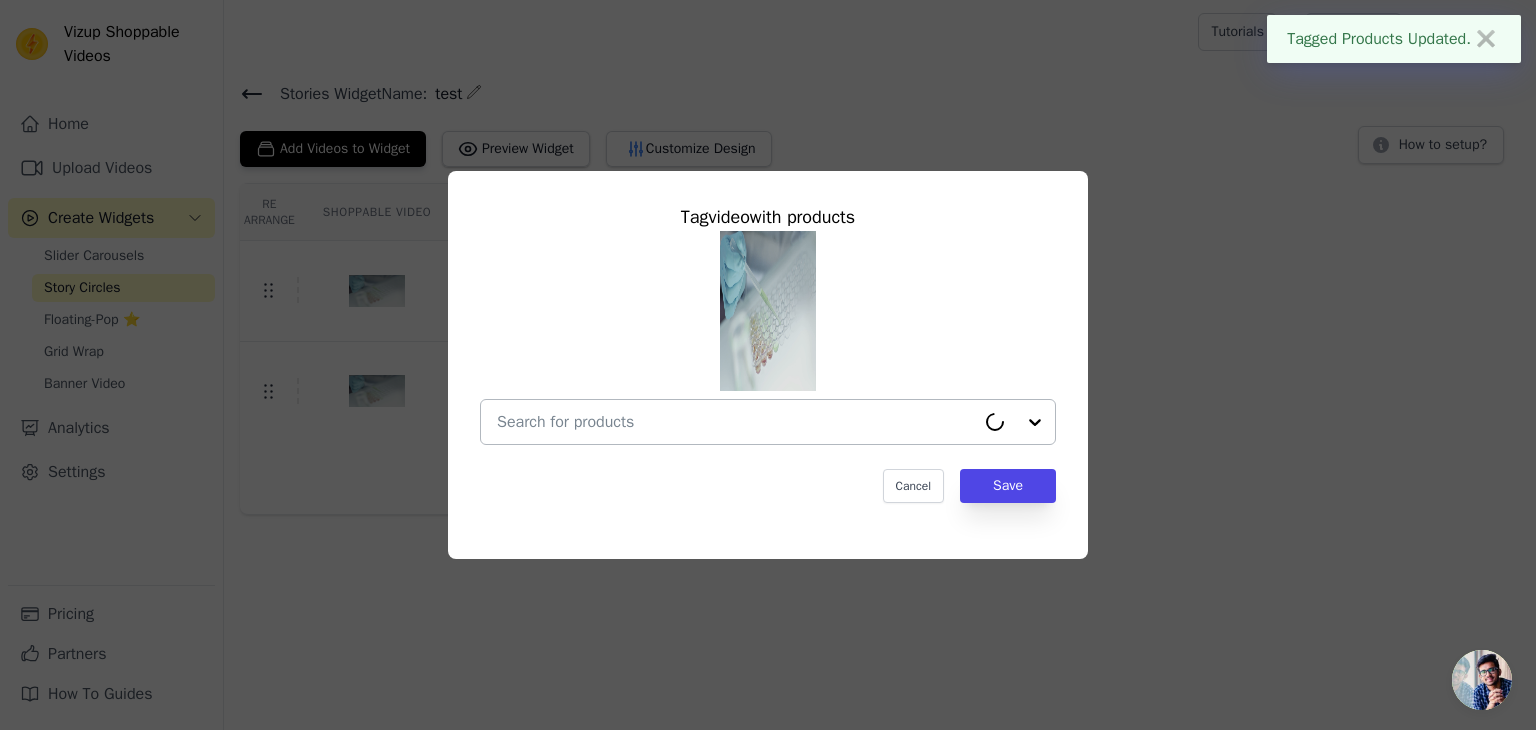 click at bounding box center [736, 422] 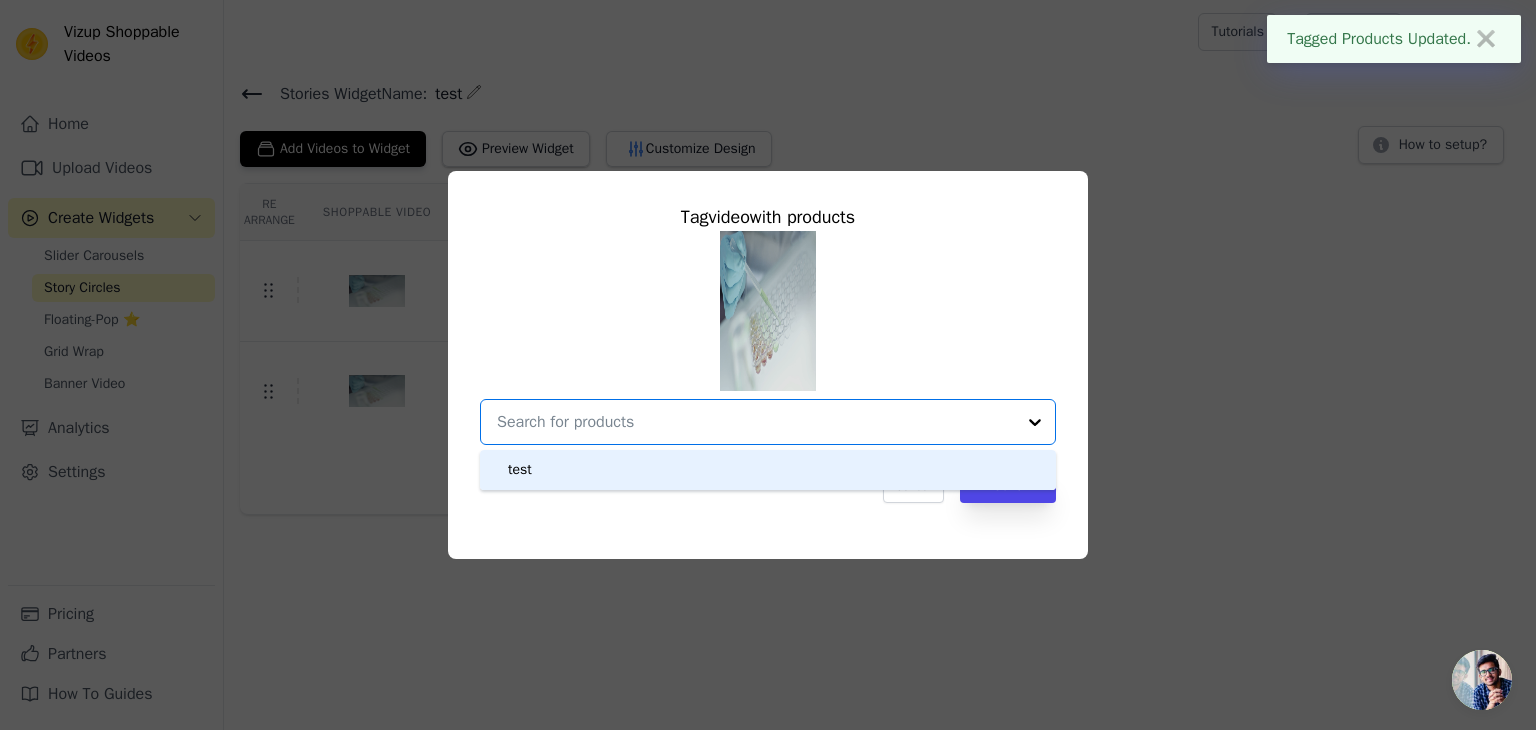 drag, startPoint x: 578, startPoint y: 477, endPoint x: 636, endPoint y: 473, distance: 58.137768 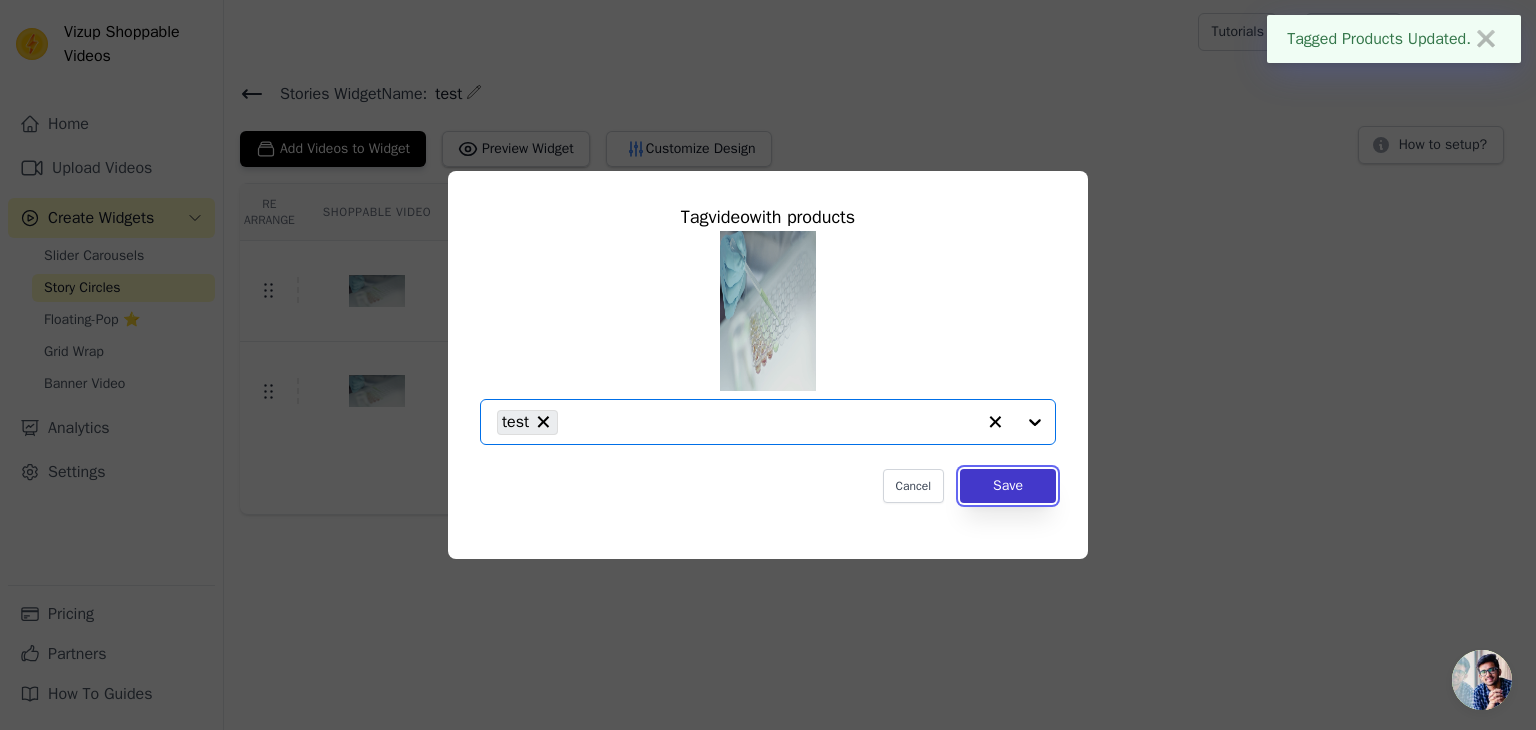 click on "Save" at bounding box center (1008, 486) 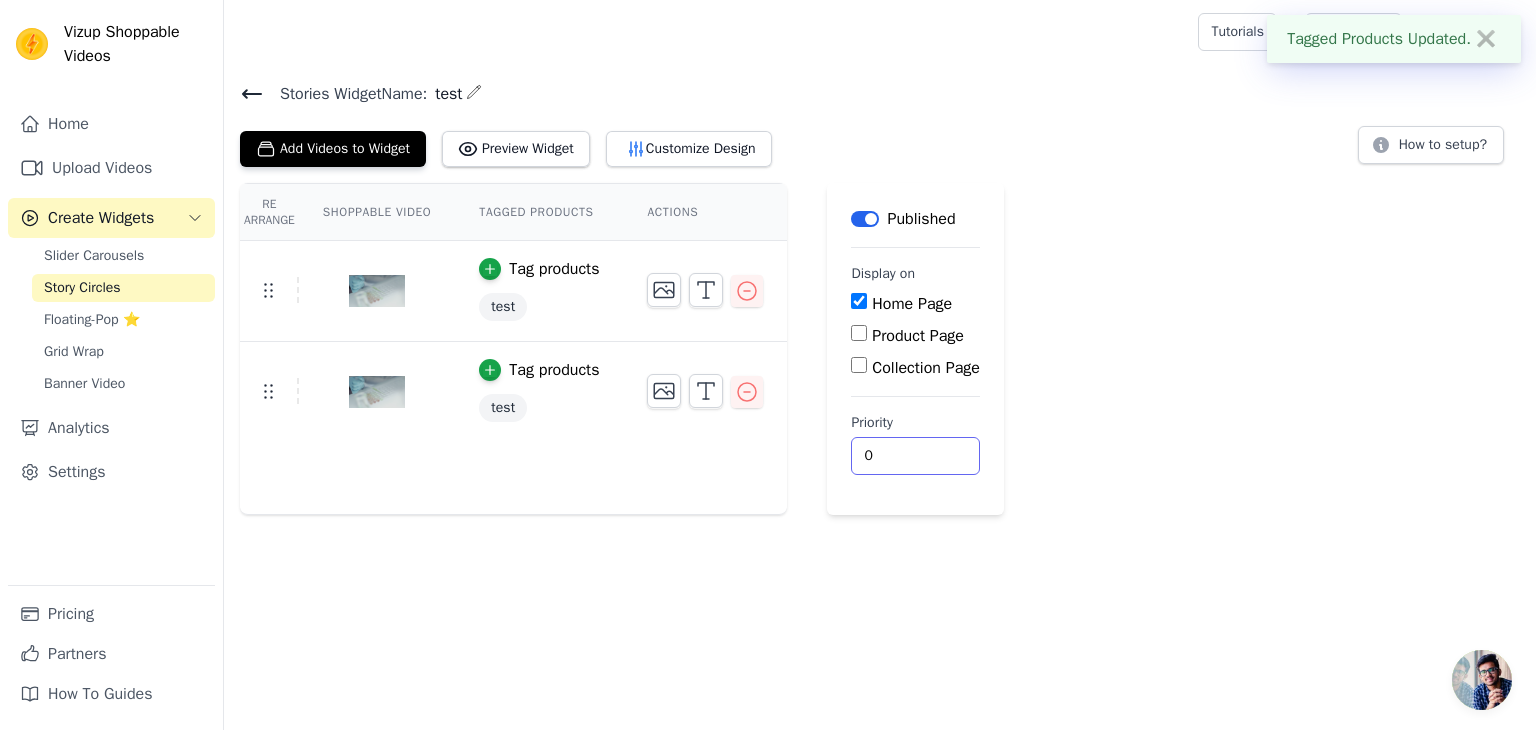 drag, startPoint x: 918, startPoint y: 456, endPoint x: 724, endPoint y: 470, distance: 194.5045 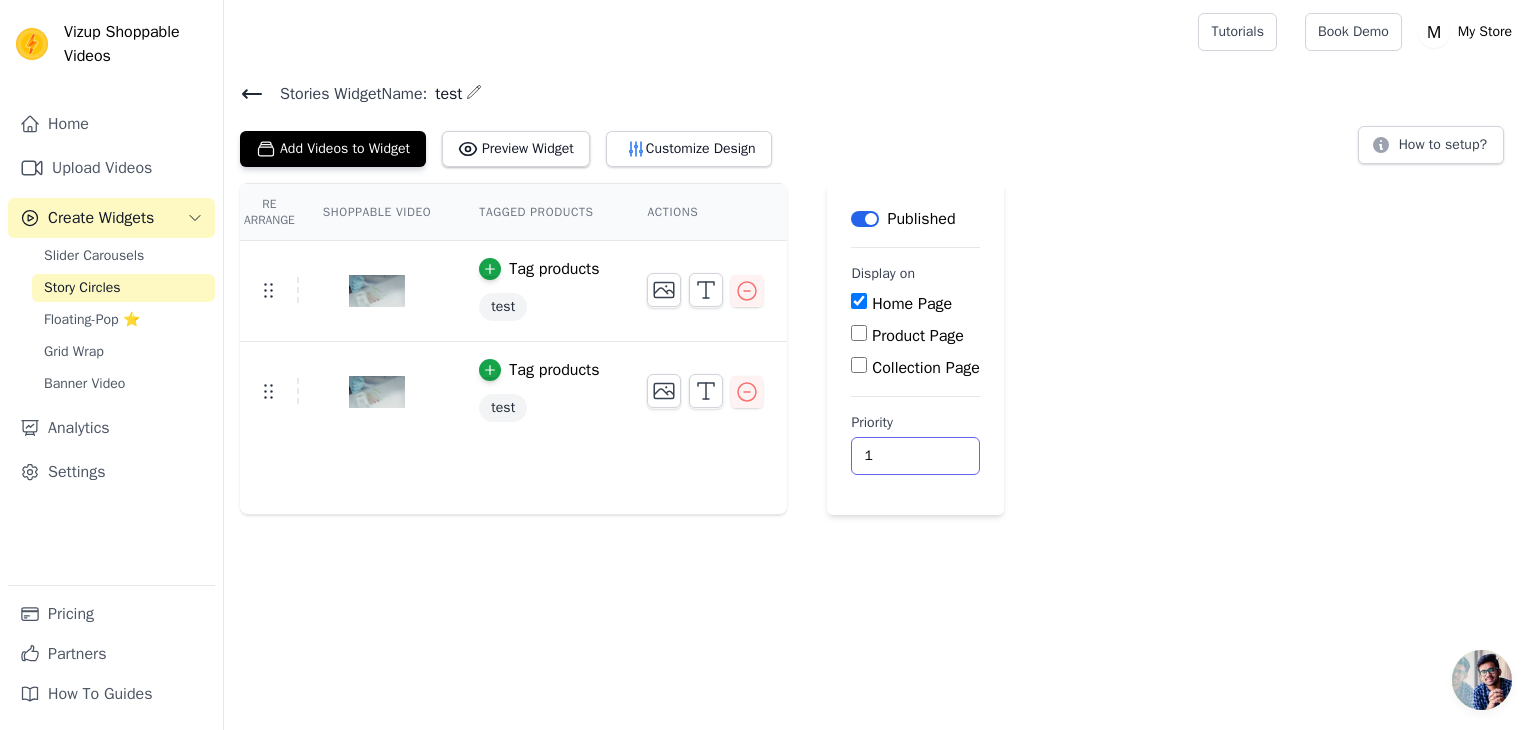 click on "1" at bounding box center (915, 456) 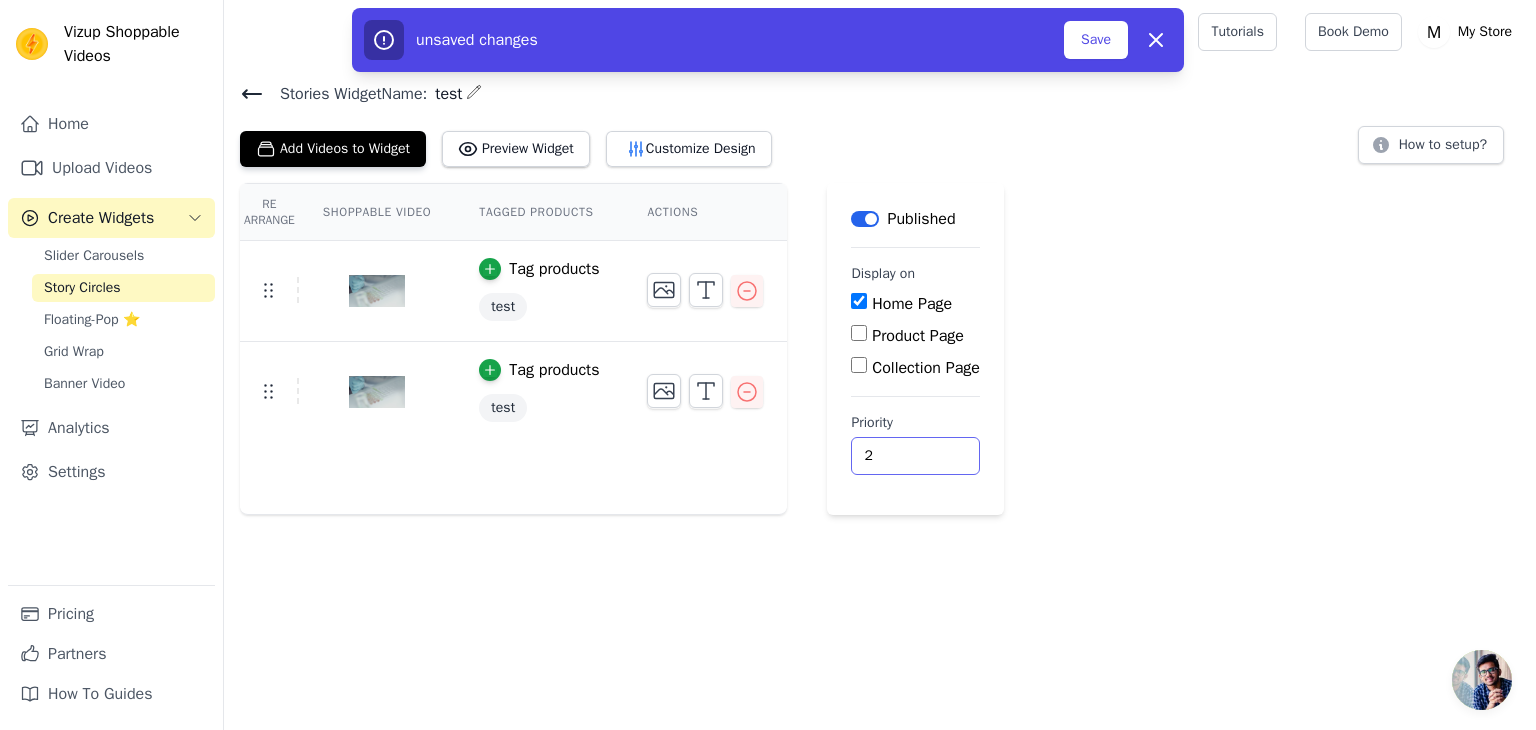 click on "2" at bounding box center (915, 456) 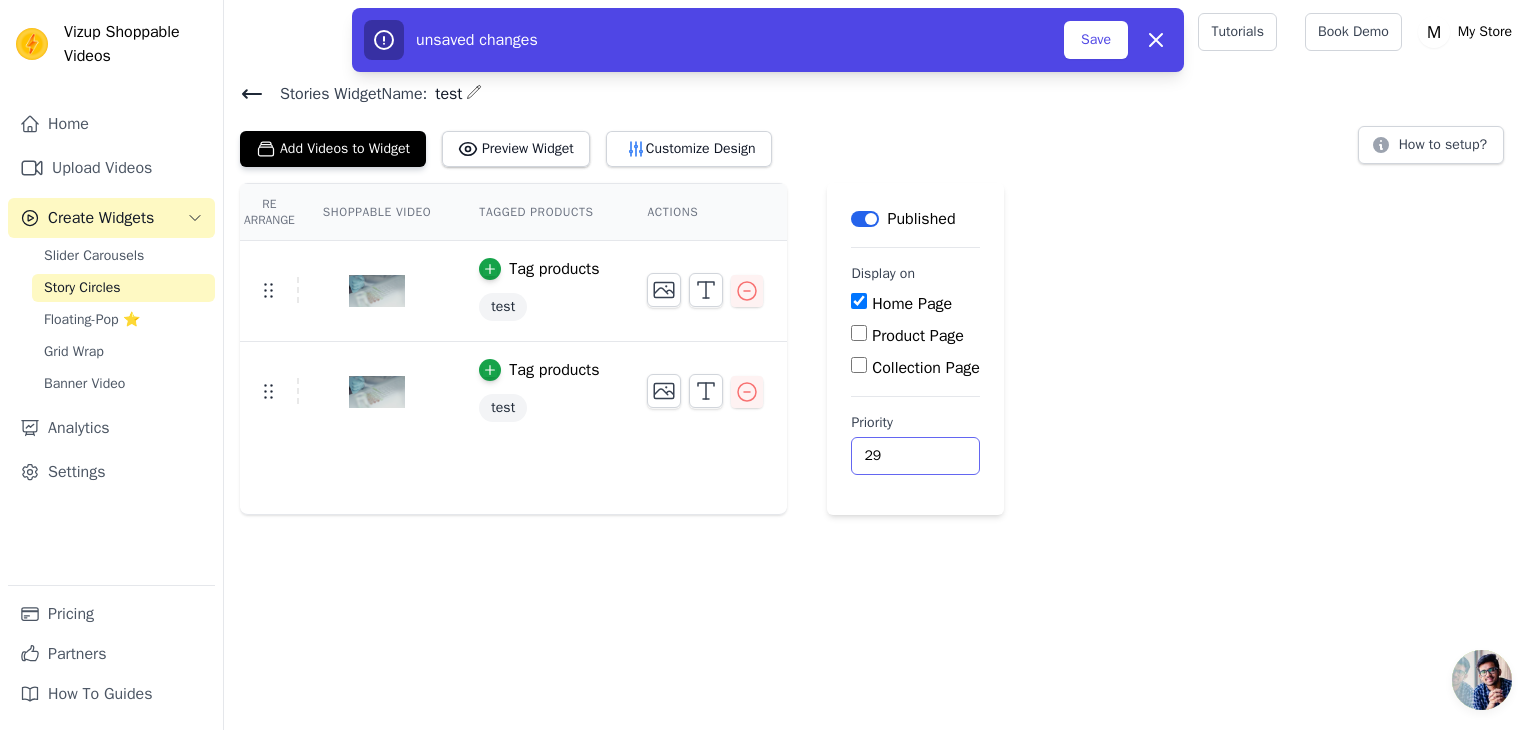drag, startPoint x: 941, startPoint y: 451, endPoint x: 1004, endPoint y: 391, distance: 87 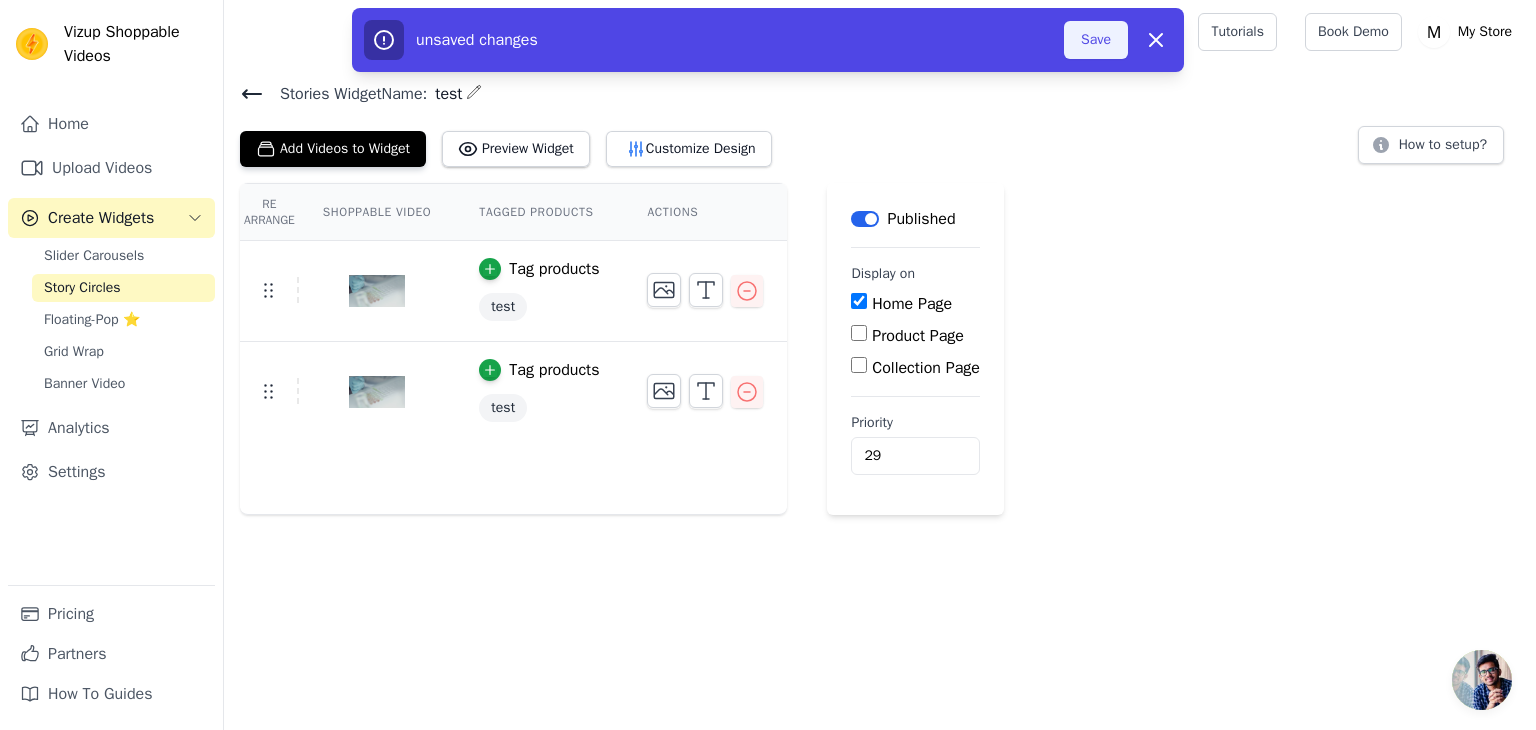 click on "Save" at bounding box center (1096, 40) 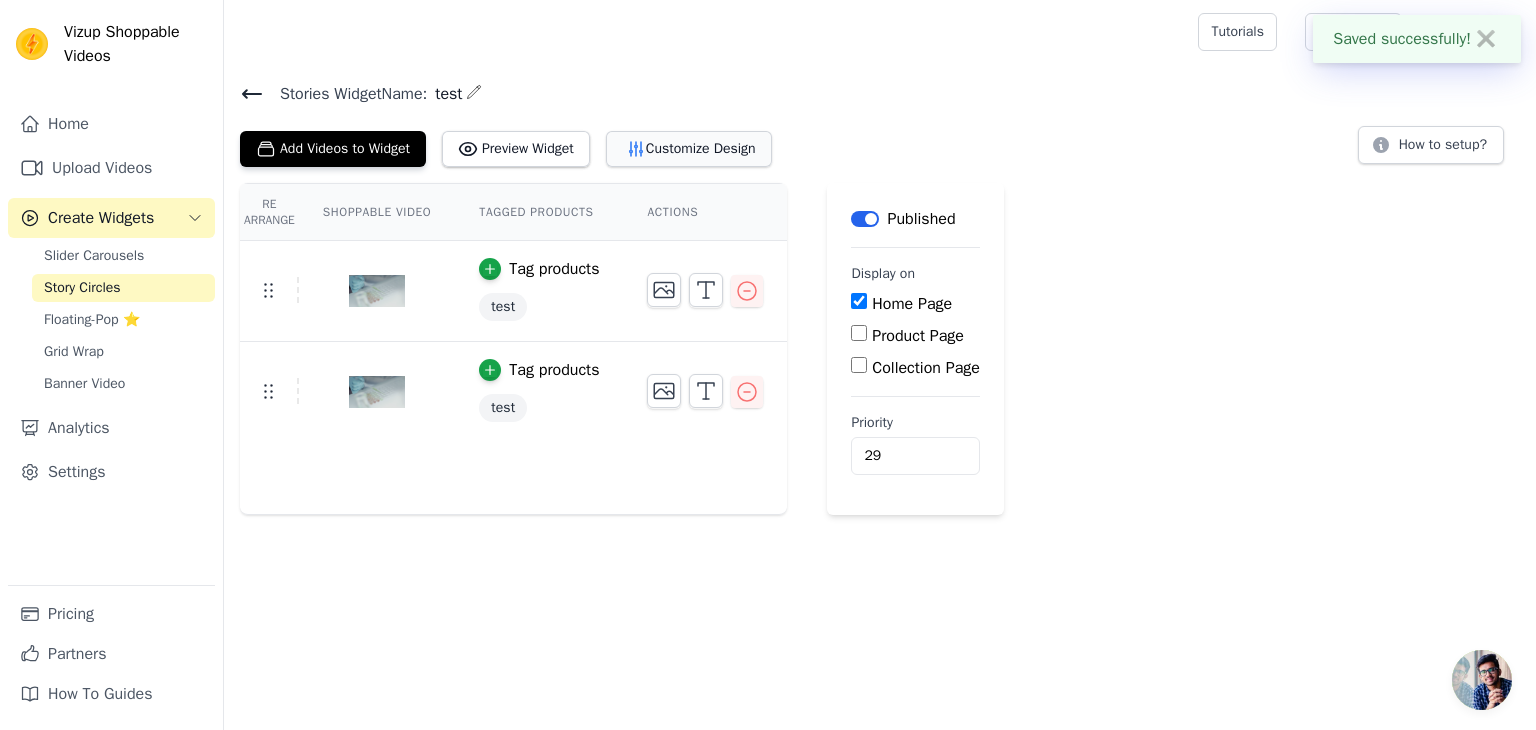 click 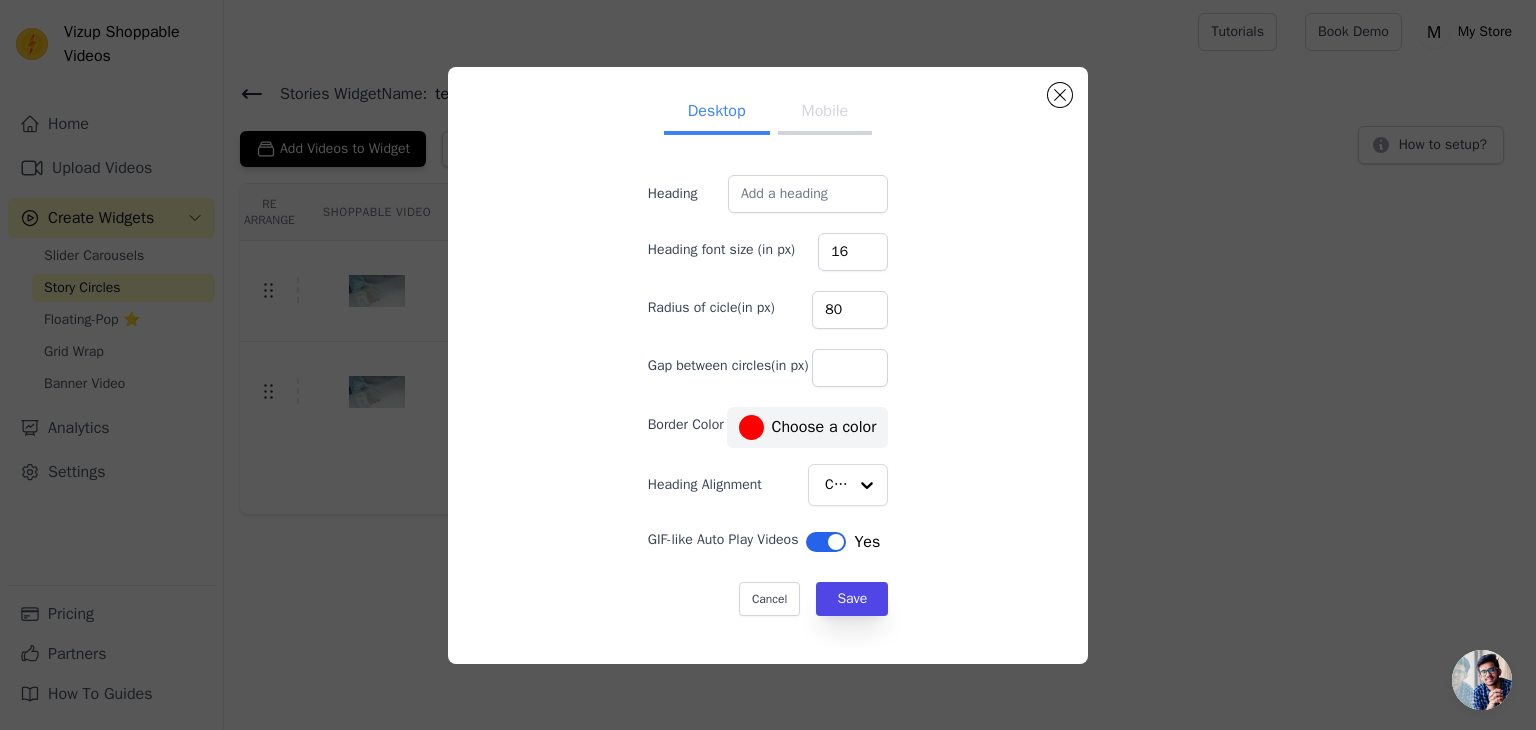 click on "Mobile" at bounding box center (825, 113) 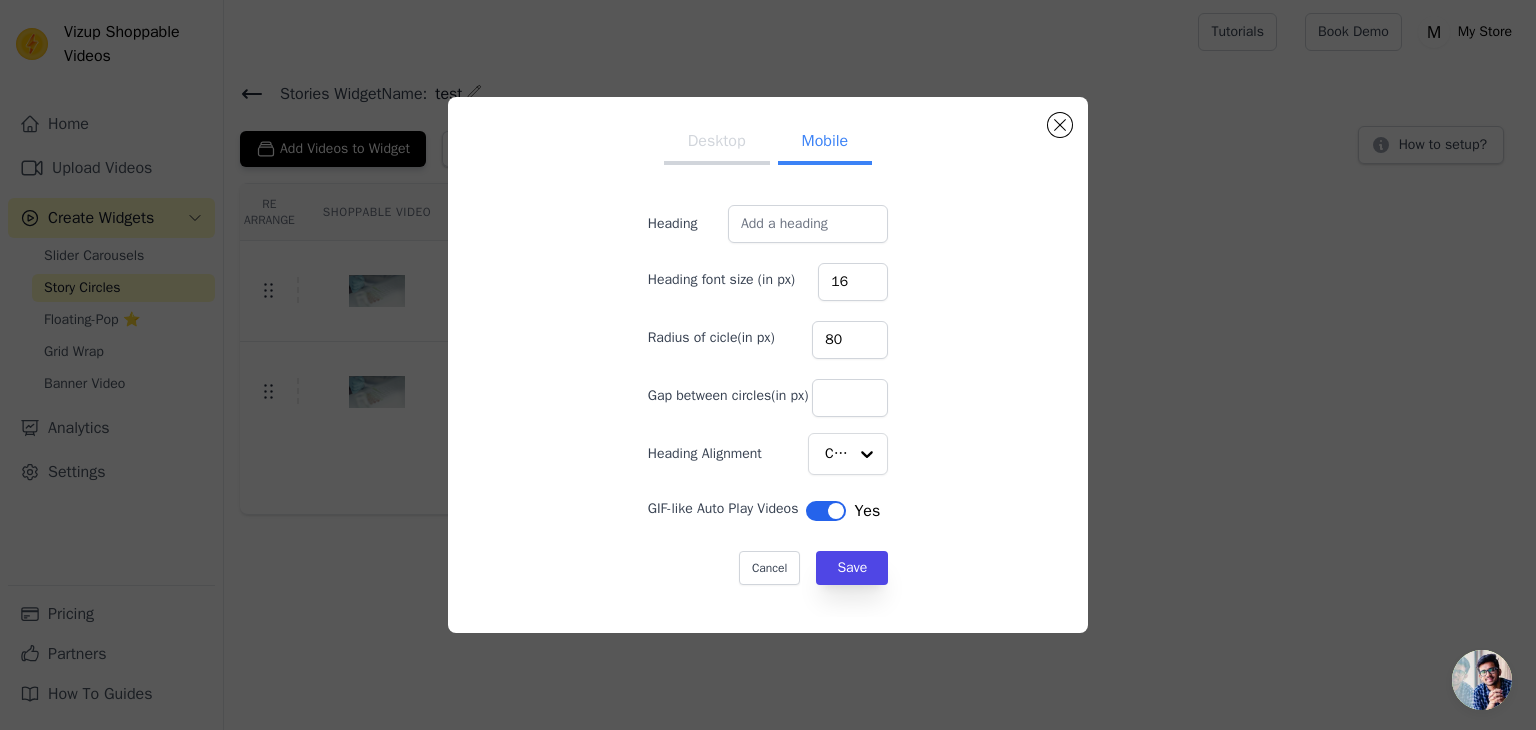 click on "Desktop" at bounding box center (717, 143) 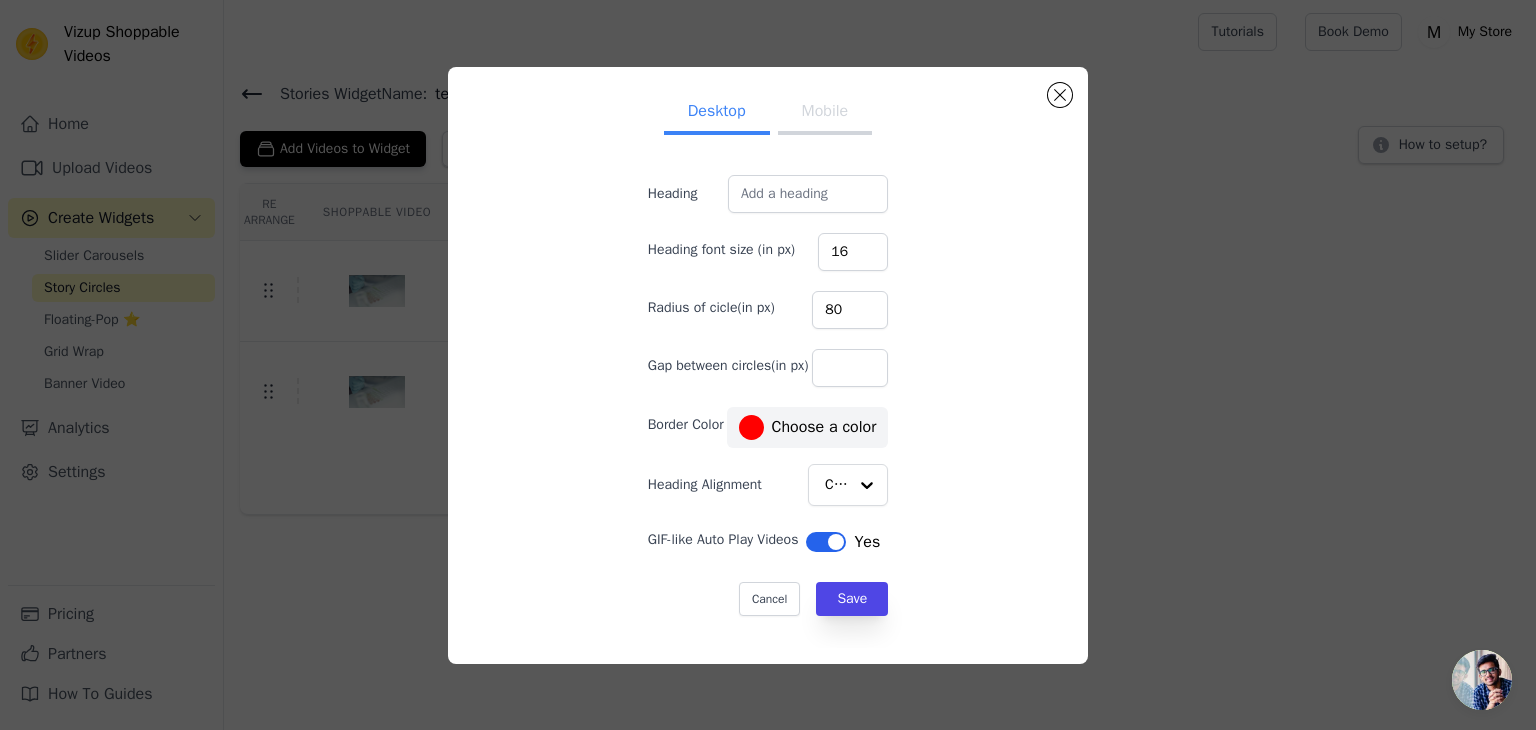 click on "Desktop Mobile   Heading     Heading font size (in px)   16   Radius of cicle(in px)   80   Gap between circles(in px)     Border Color   #ff0000       Choose a color     Heading Alignment         Center               GIF-like Auto Play Videos   Label     Yes   Cancel     Save                               #ff0000   1   hex   change to    rgb" 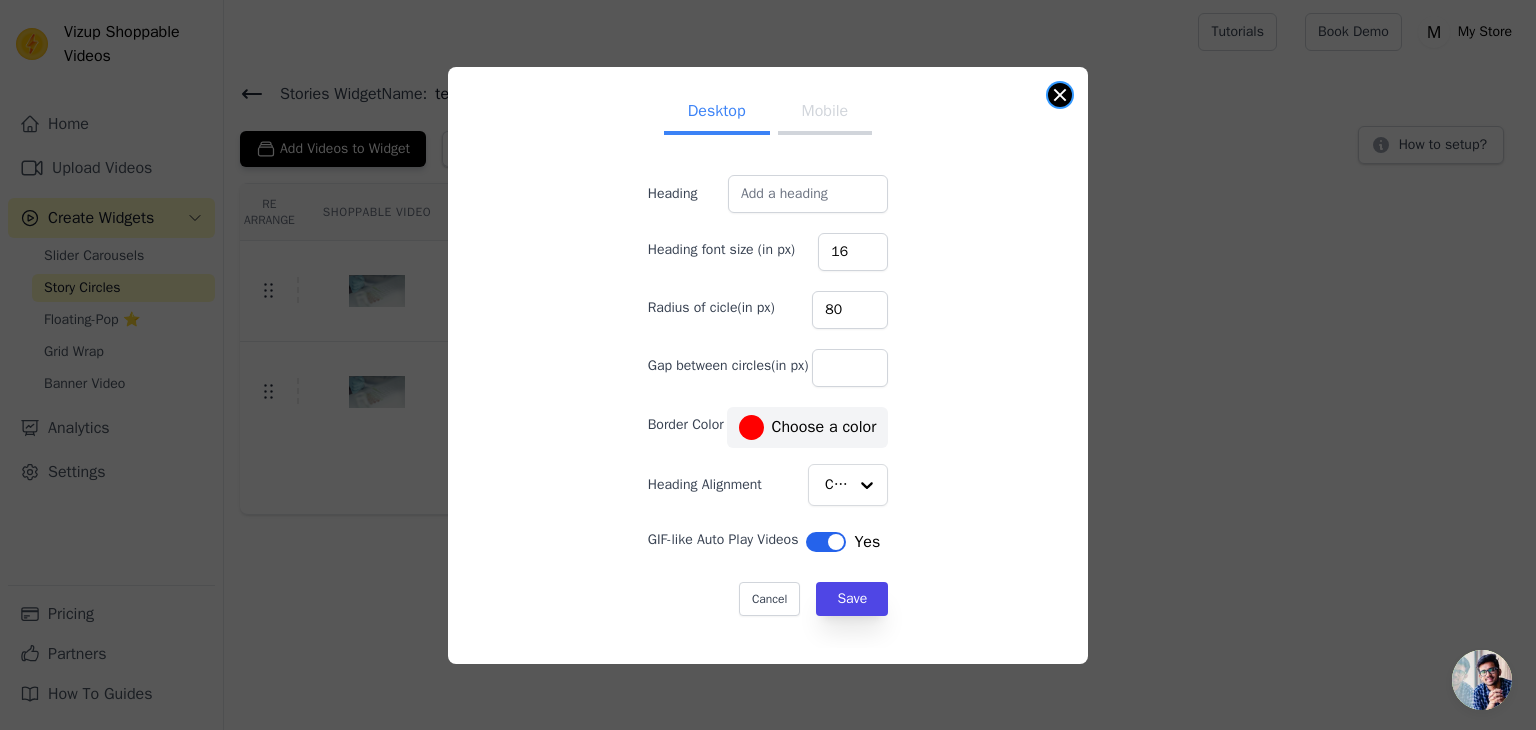 click at bounding box center [1060, 95] 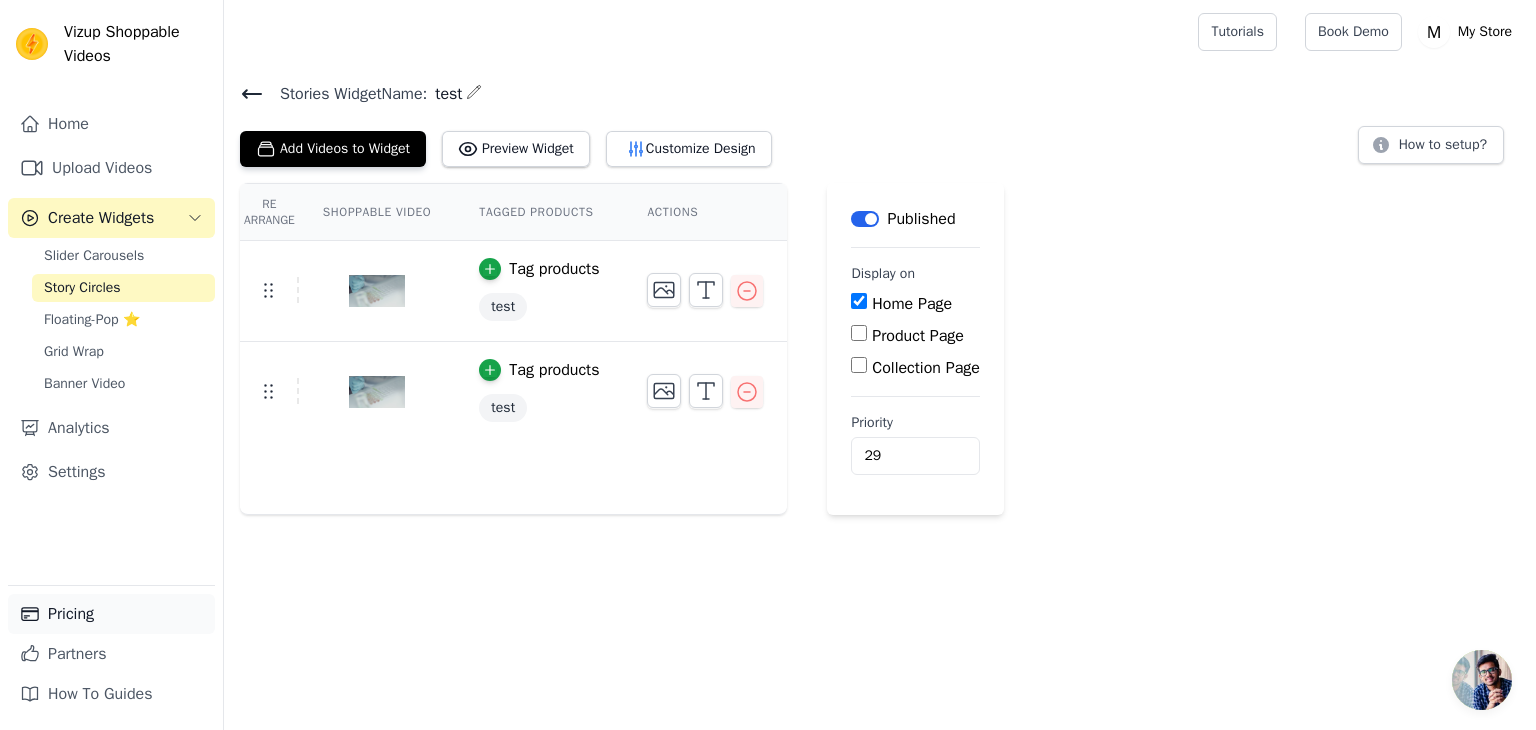 click on "Pricing" at bounding box center (111, 614) 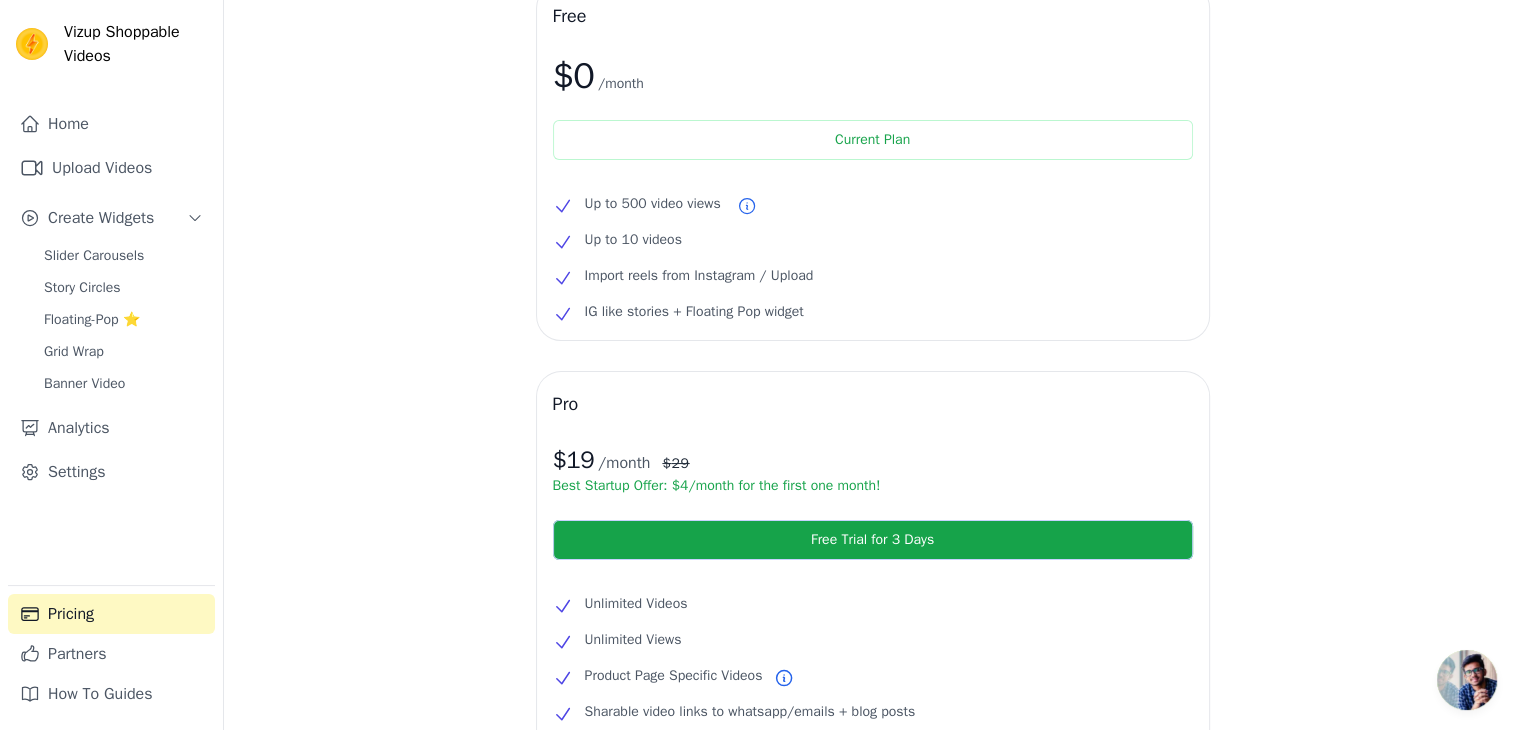 scroll, scrollTop: 100, scrollLeft: 0, axis: vertical 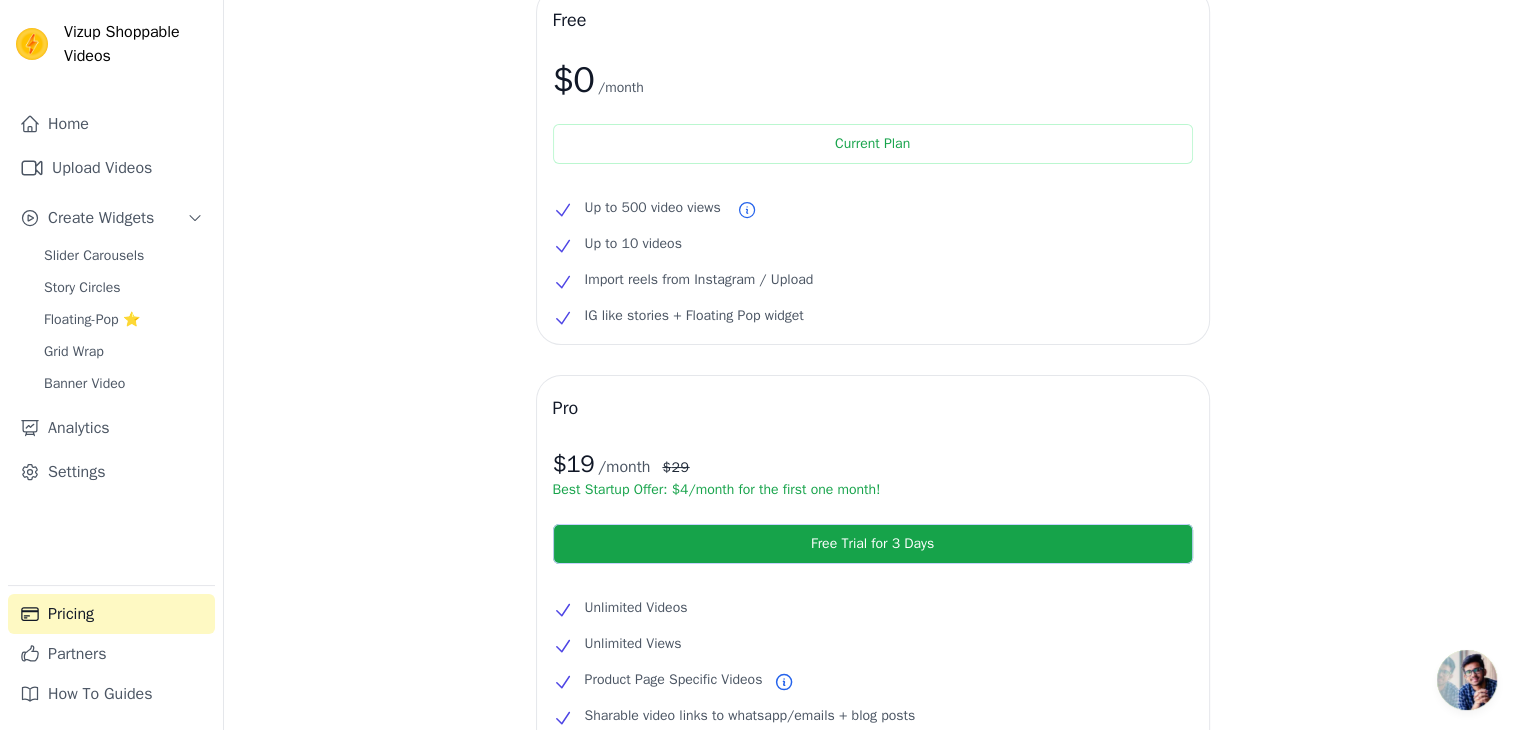 click 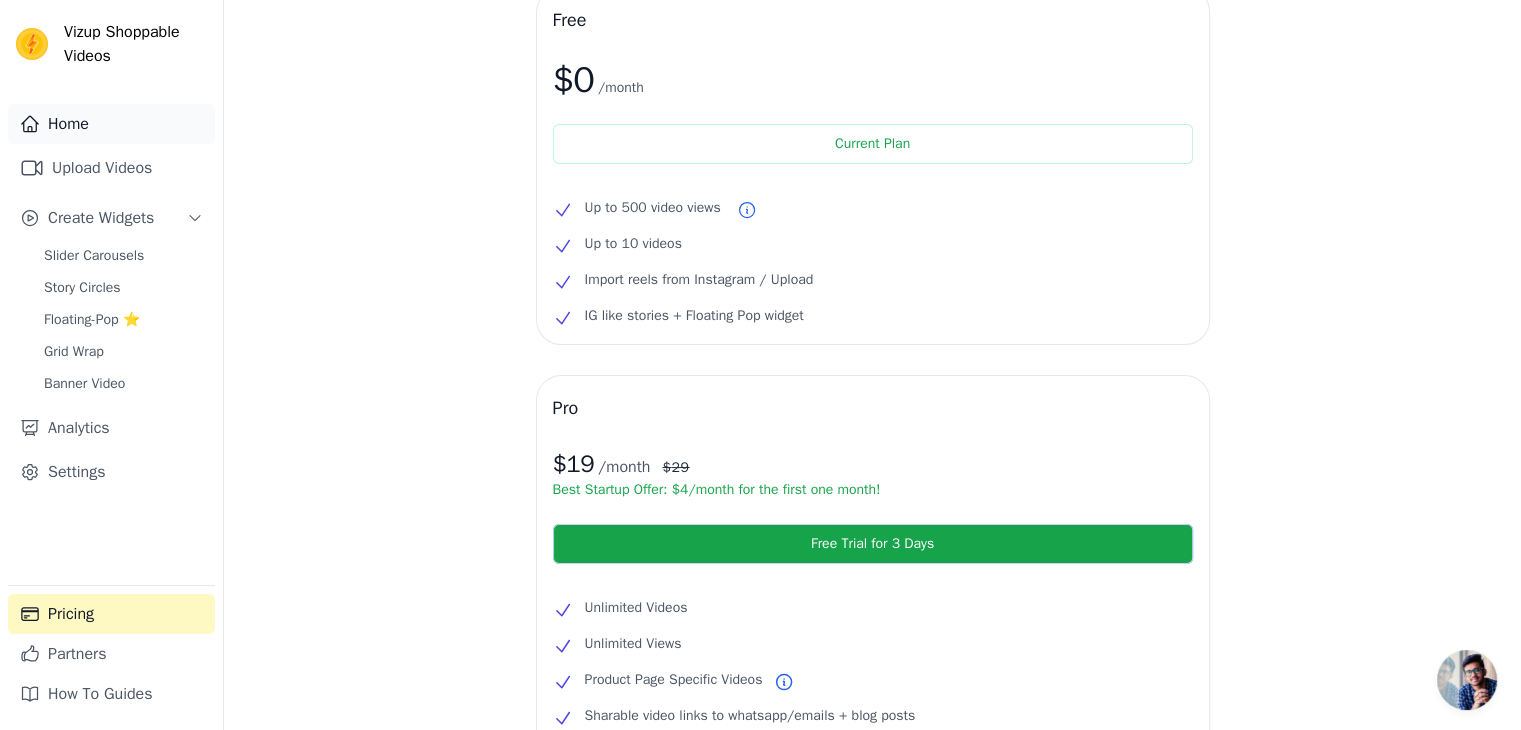 click on "Home" at bounding box center (111, 124) 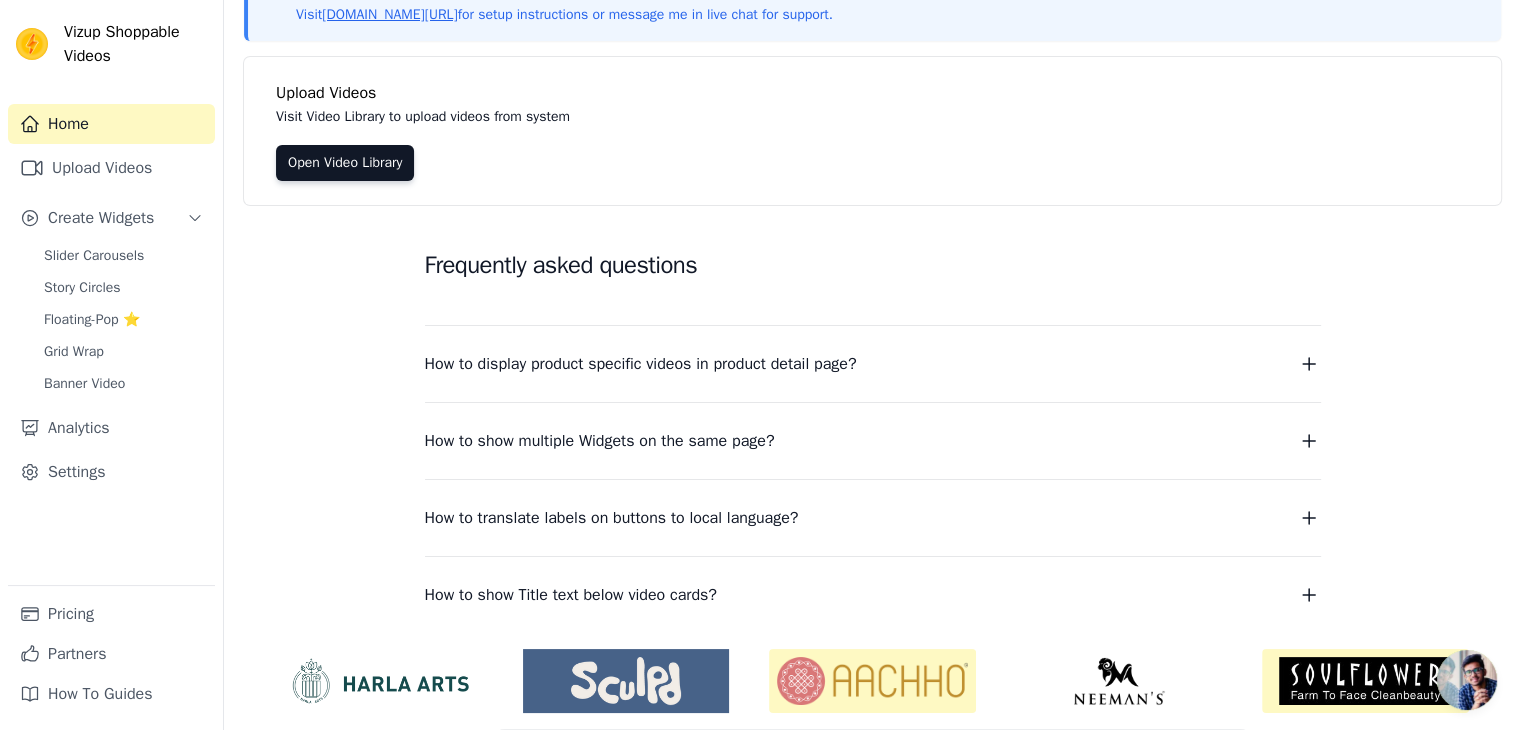 scroll, scrollTop: 0, scrollLeft: 0, axis: both 